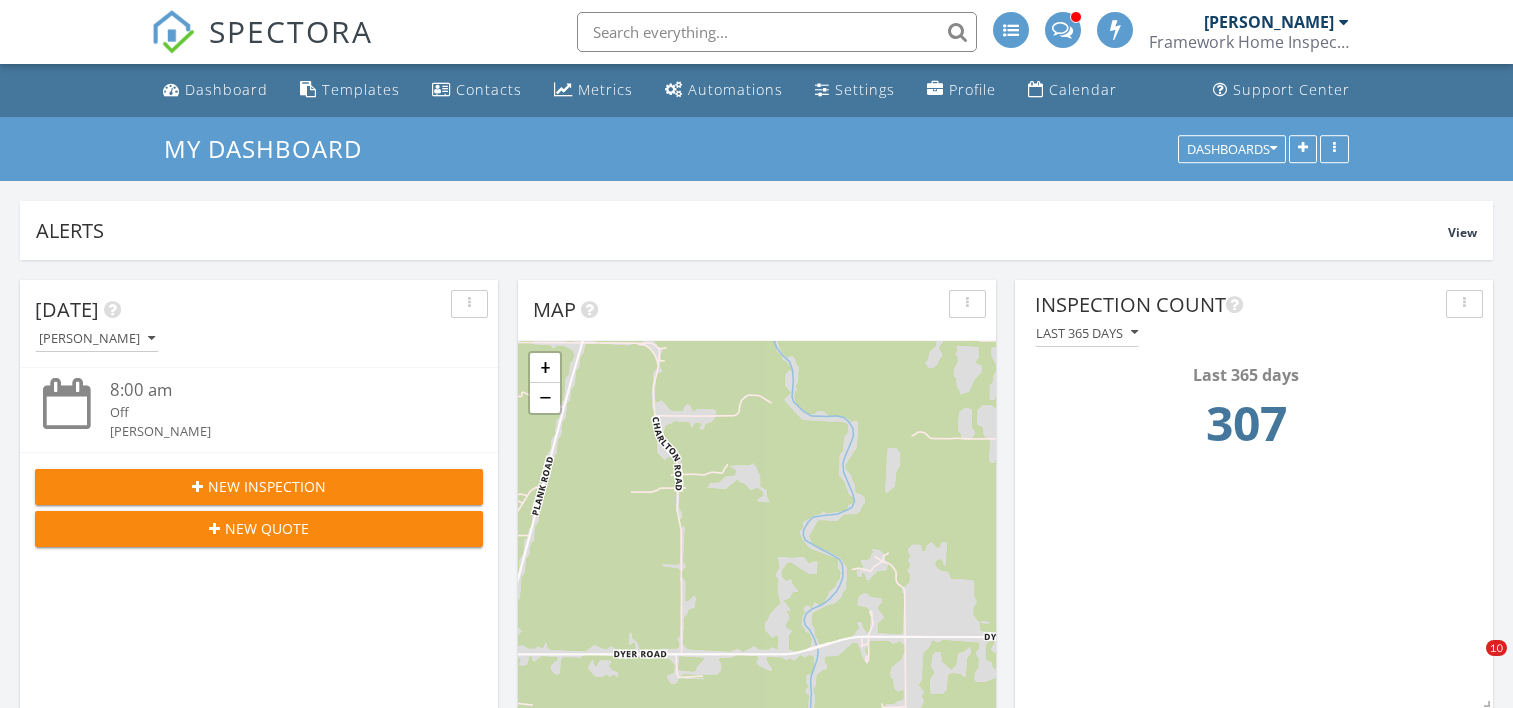 scroll, scrollTop: 0, scrollLeft: 0, axis: both 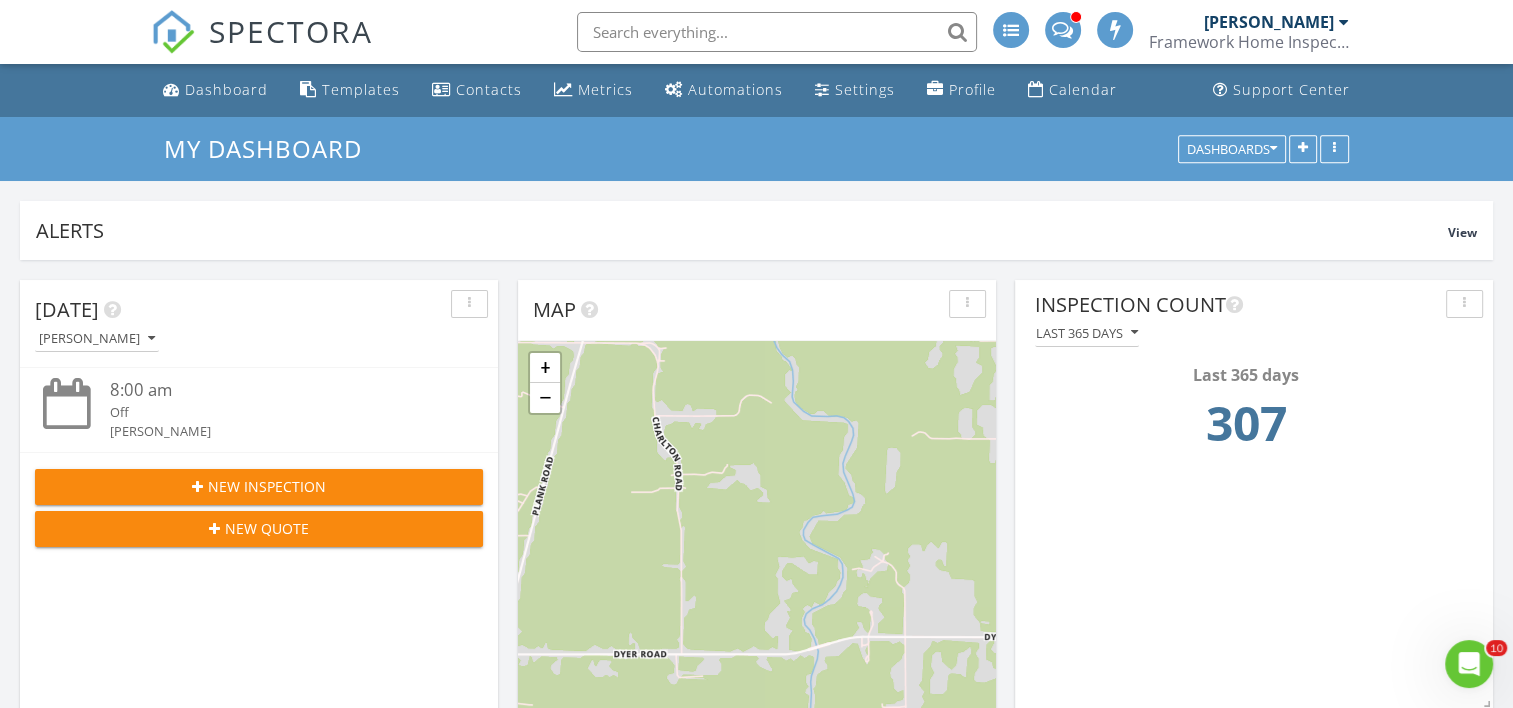 click on "New Inspection" at bounding box center [267, 486] 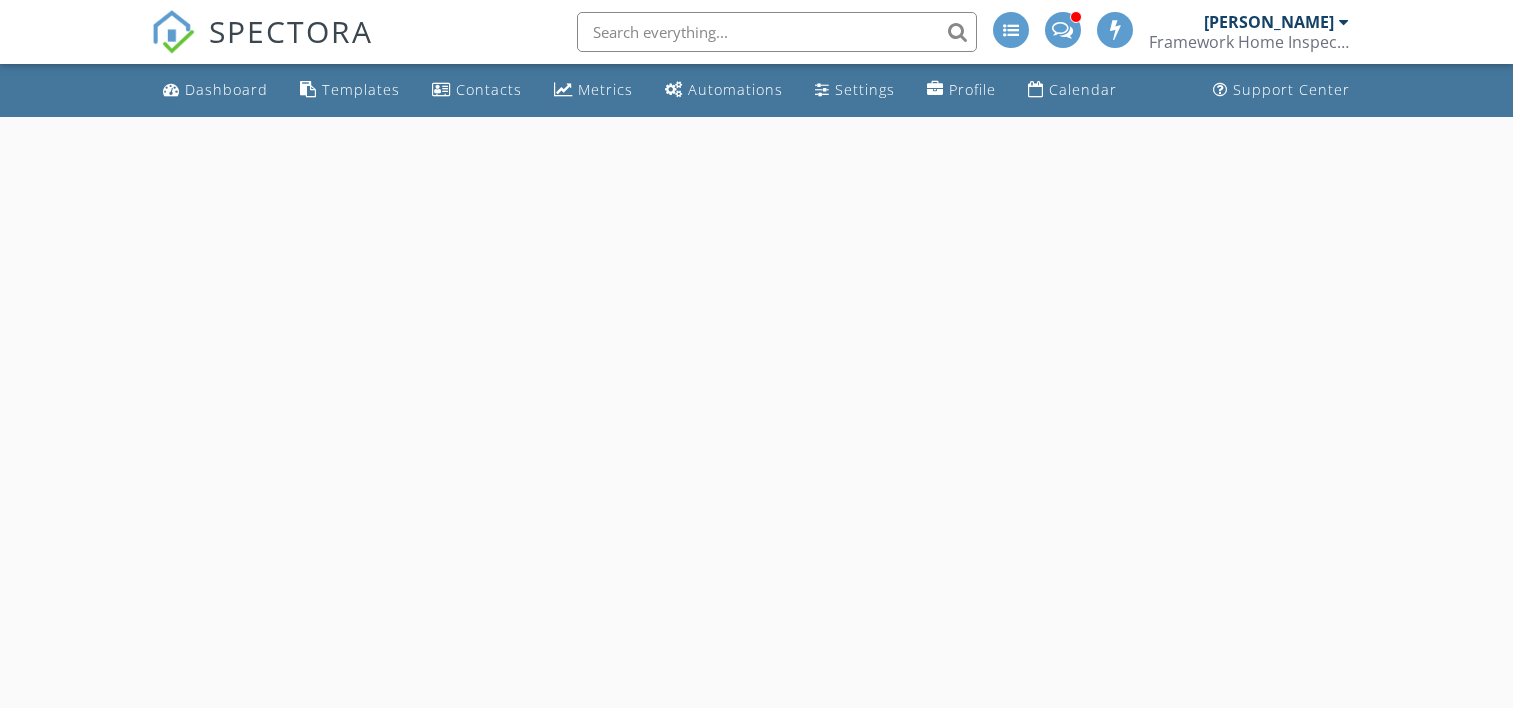 scroll, scrollTop: 0, scrollLeft: 0, axis: both 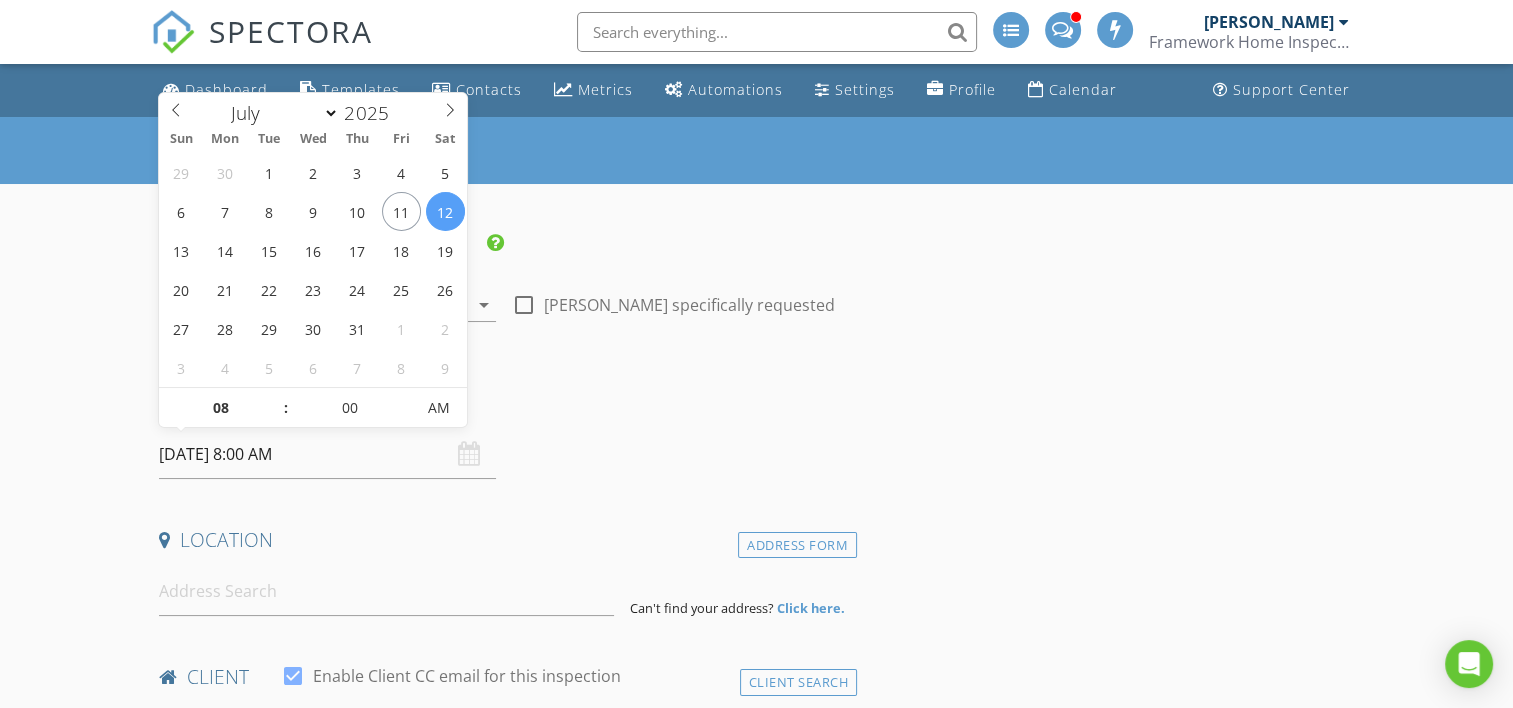 click on "07/12/2025 8:00 AM" at bounding box center (327, 454) 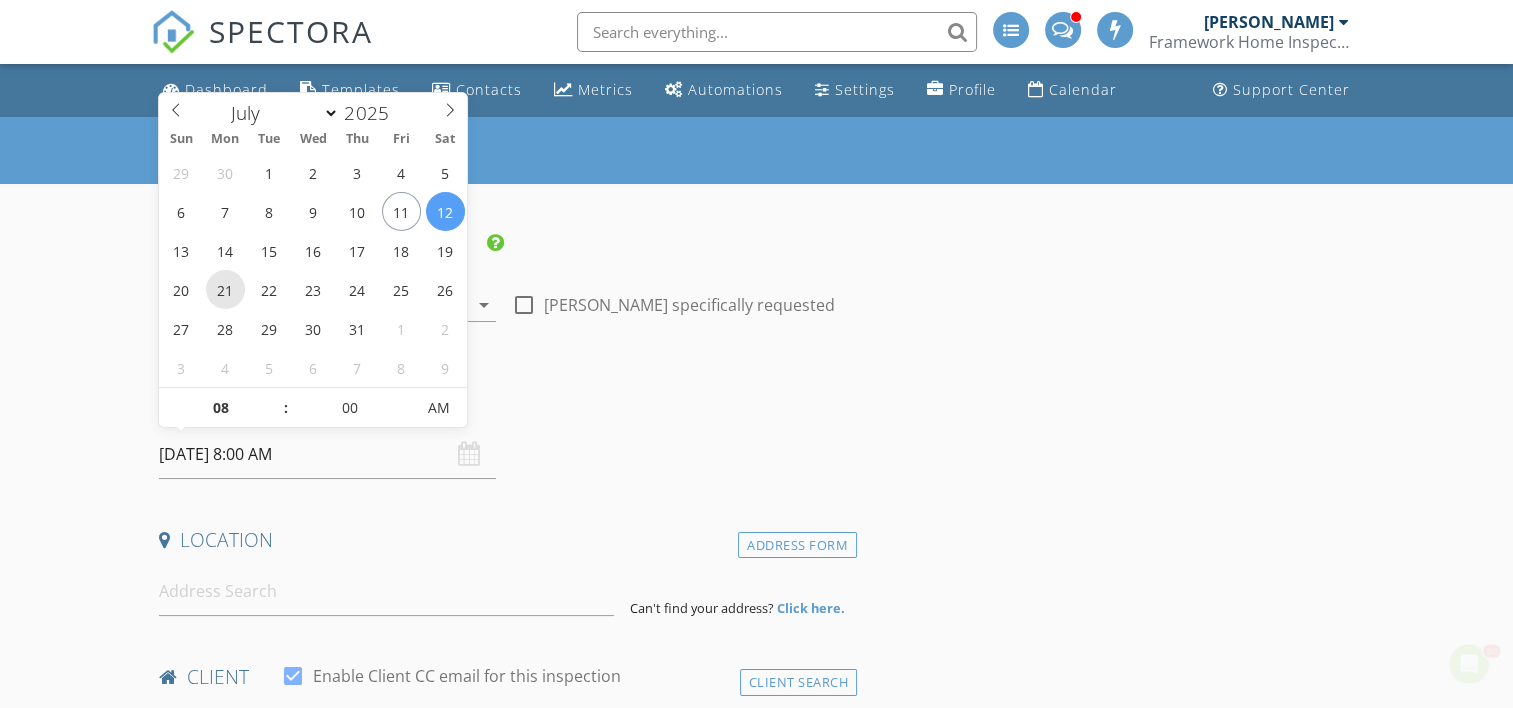 scroll, scrollTop: 0, scrollLeft: 0, axis: both 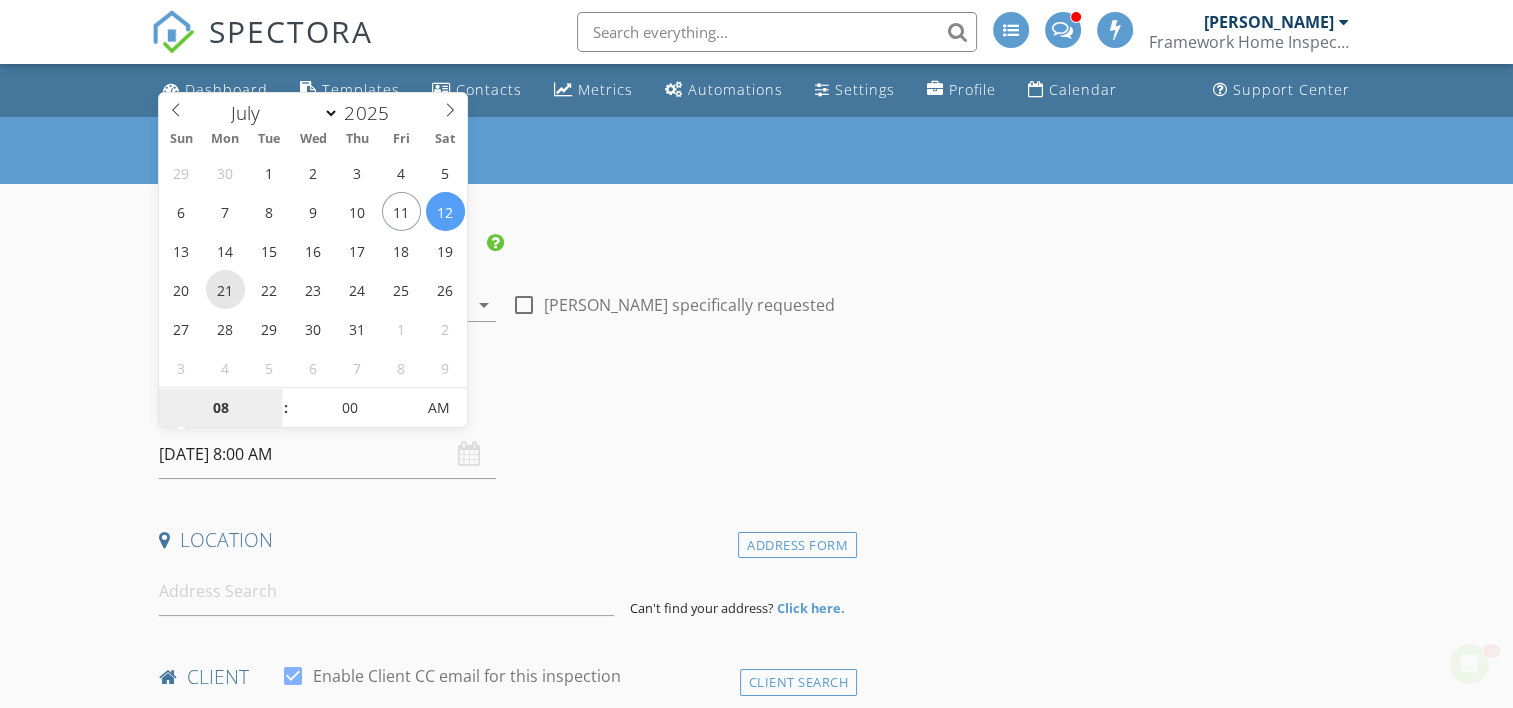 type on "07/21/2025 8:00 AM" 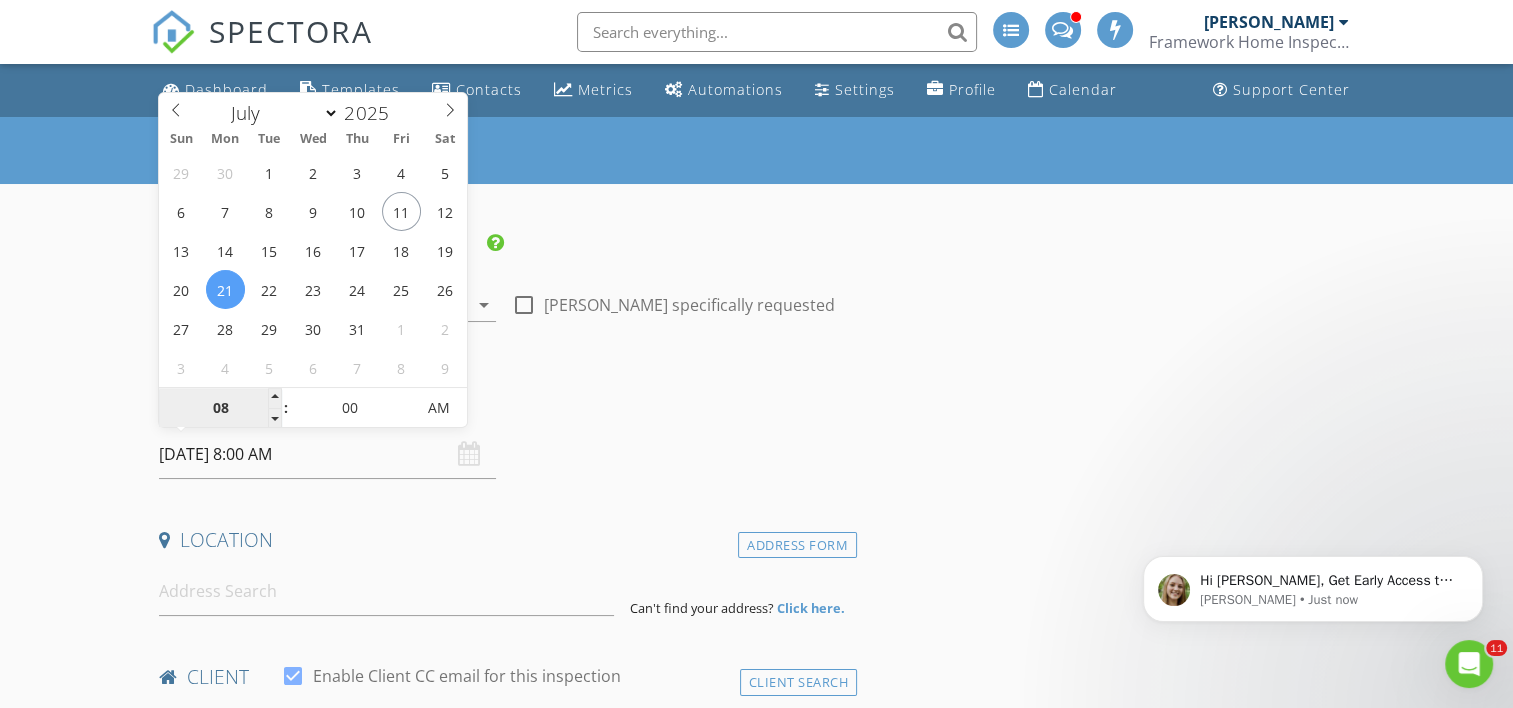 scroll, scrollTop: 0, scrollLeft: 0, axis: both 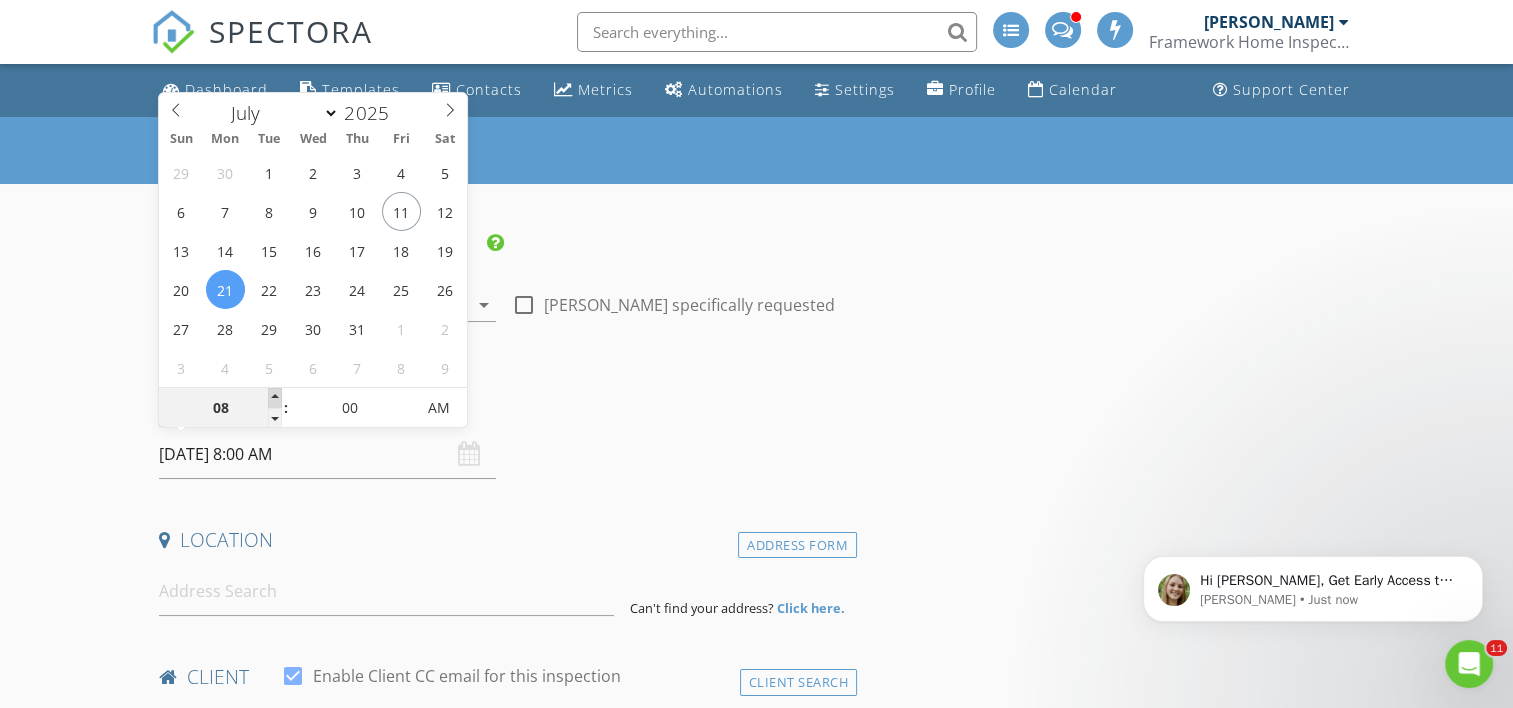 type on "09" 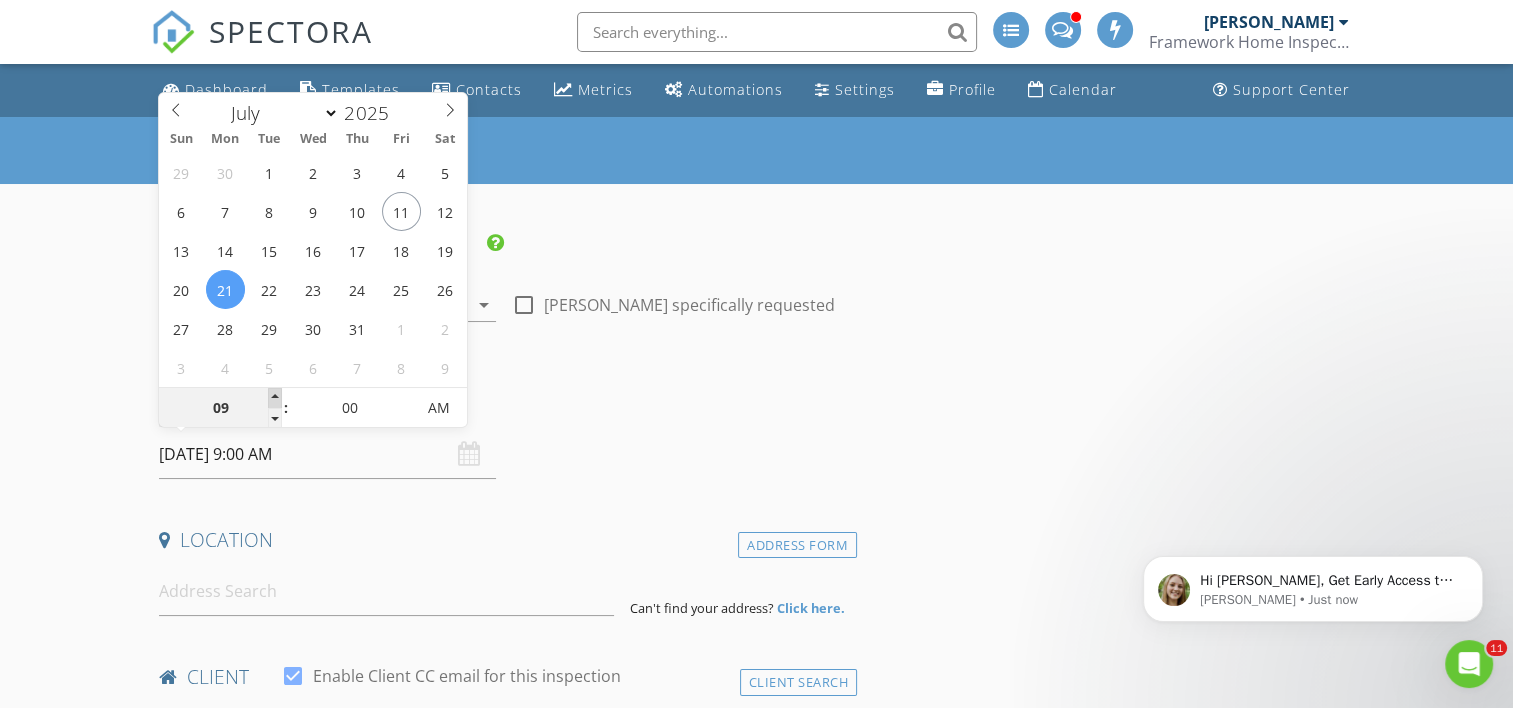click at bounding box center (275, 398) 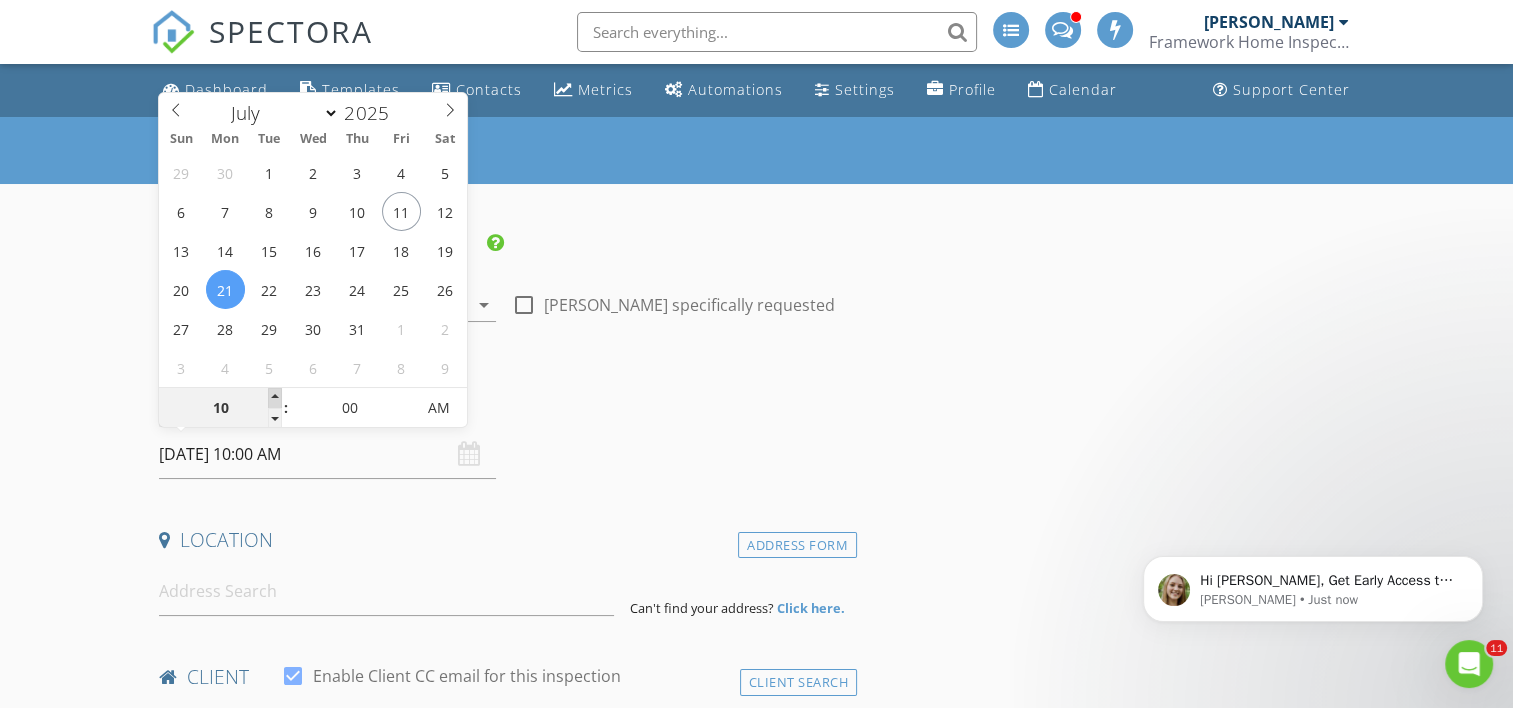 click at bounding box center [275, 398] 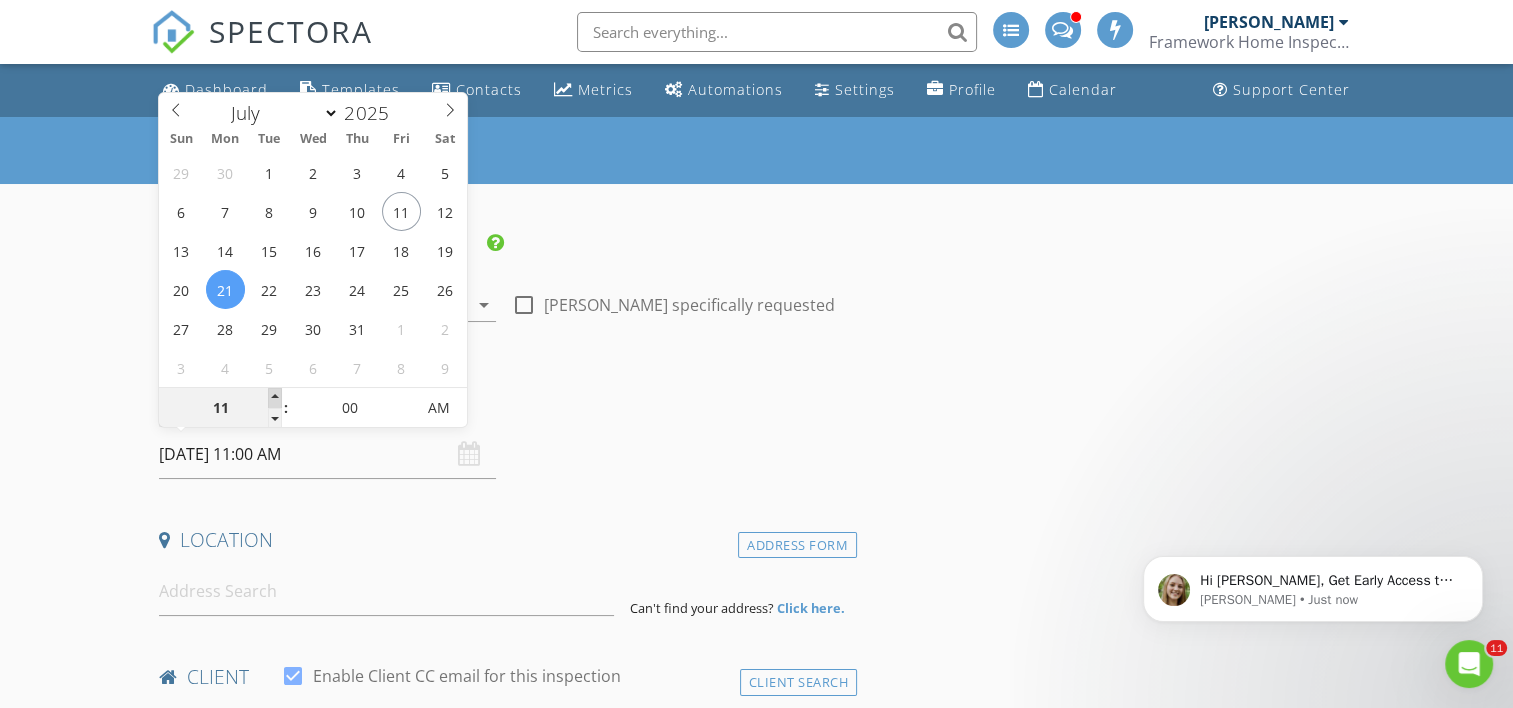 click at bounding box center (275, 398) 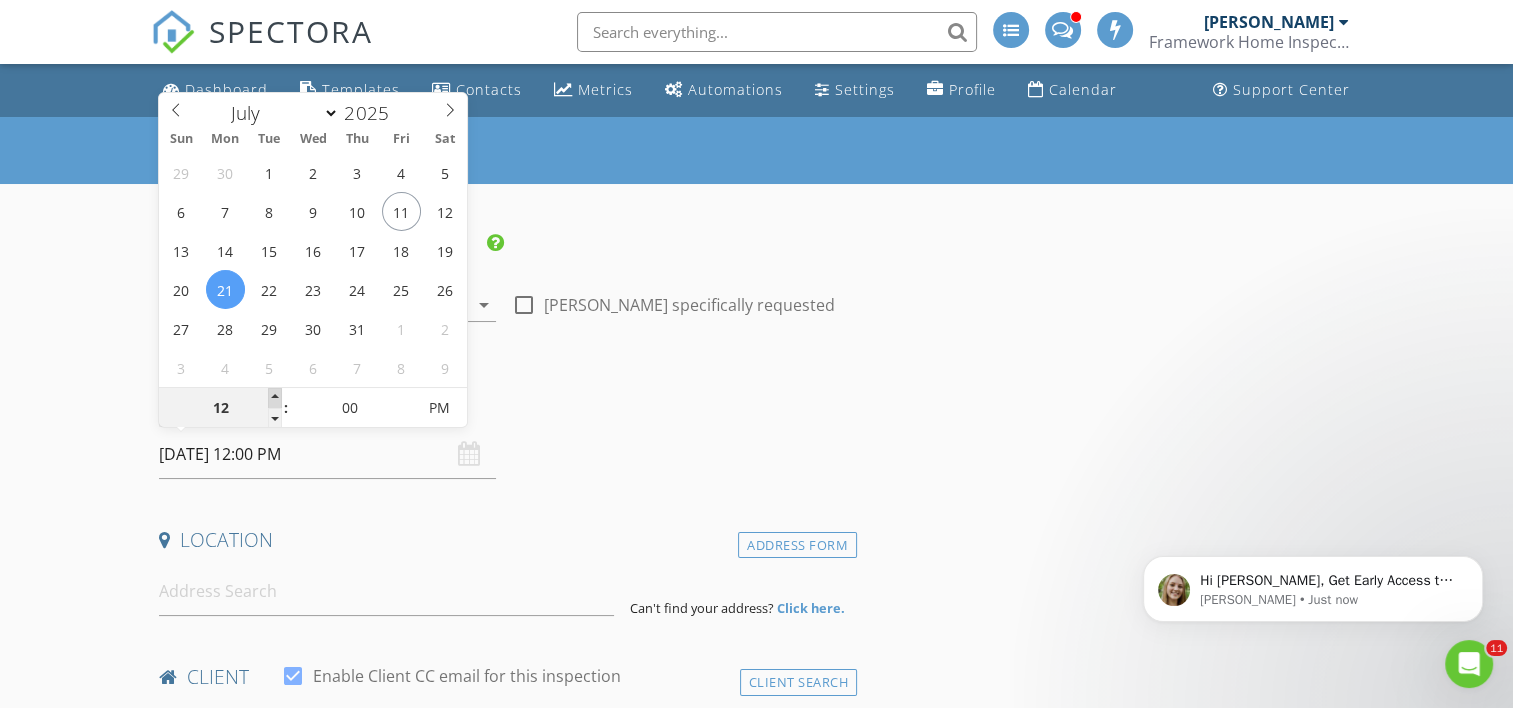 click at bounding box center [275, 398] 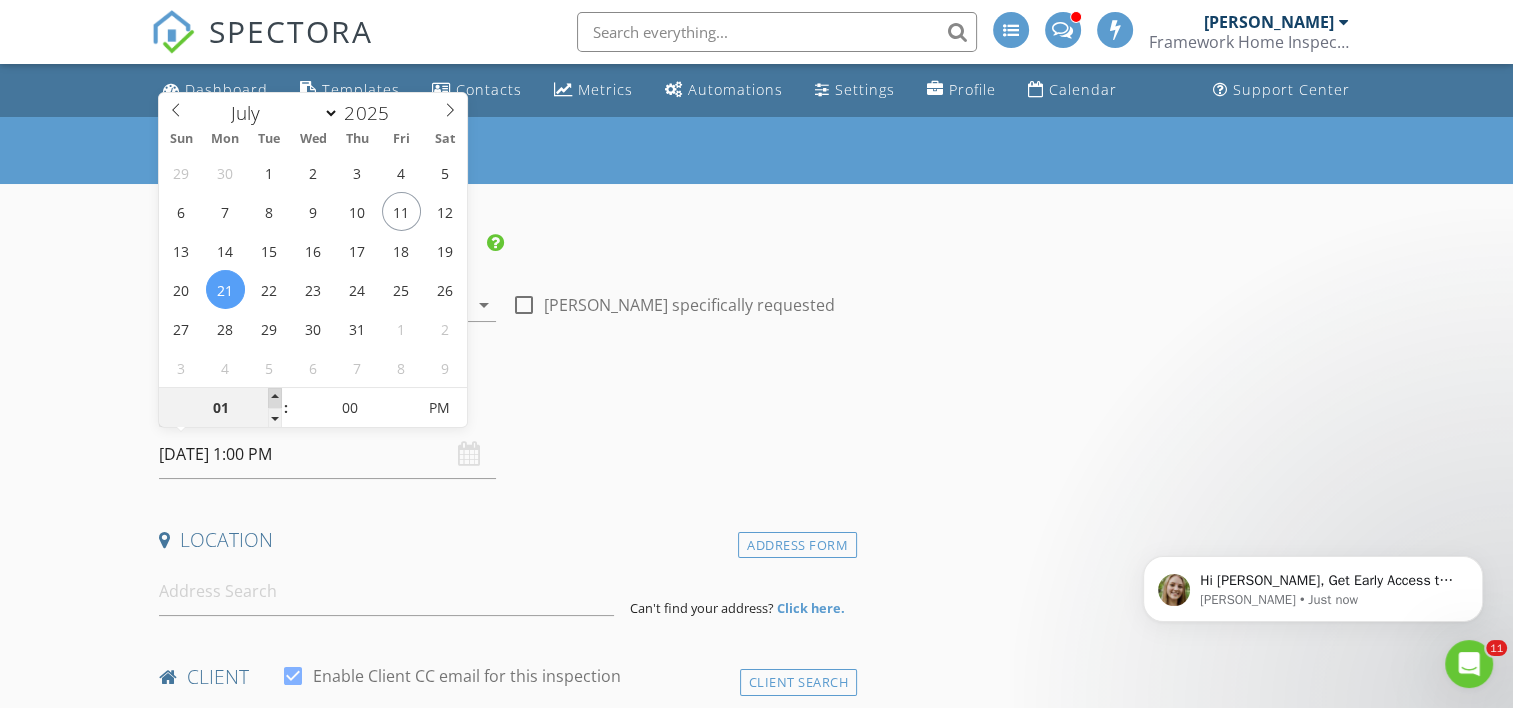 click at bounding box center [275, 398] 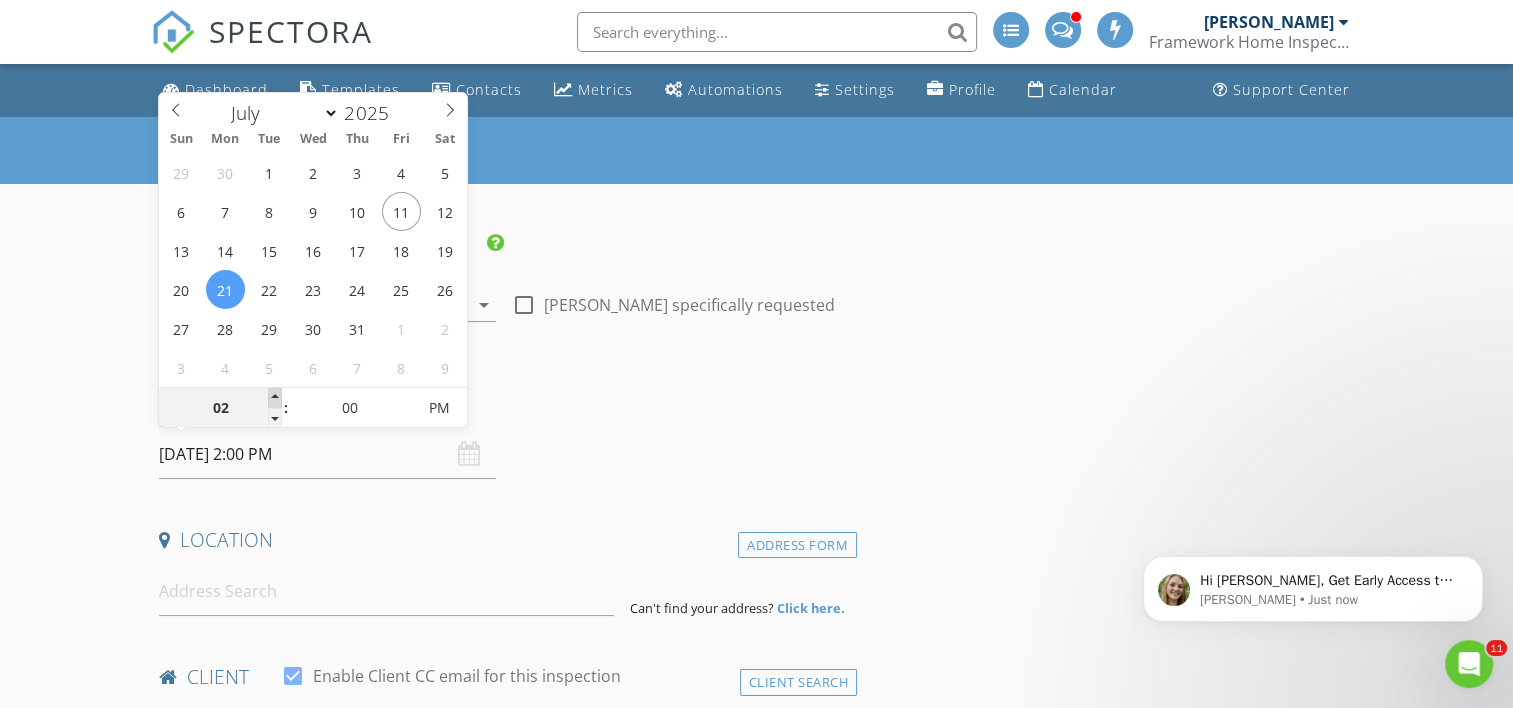 click at bounding box center [275, 398] 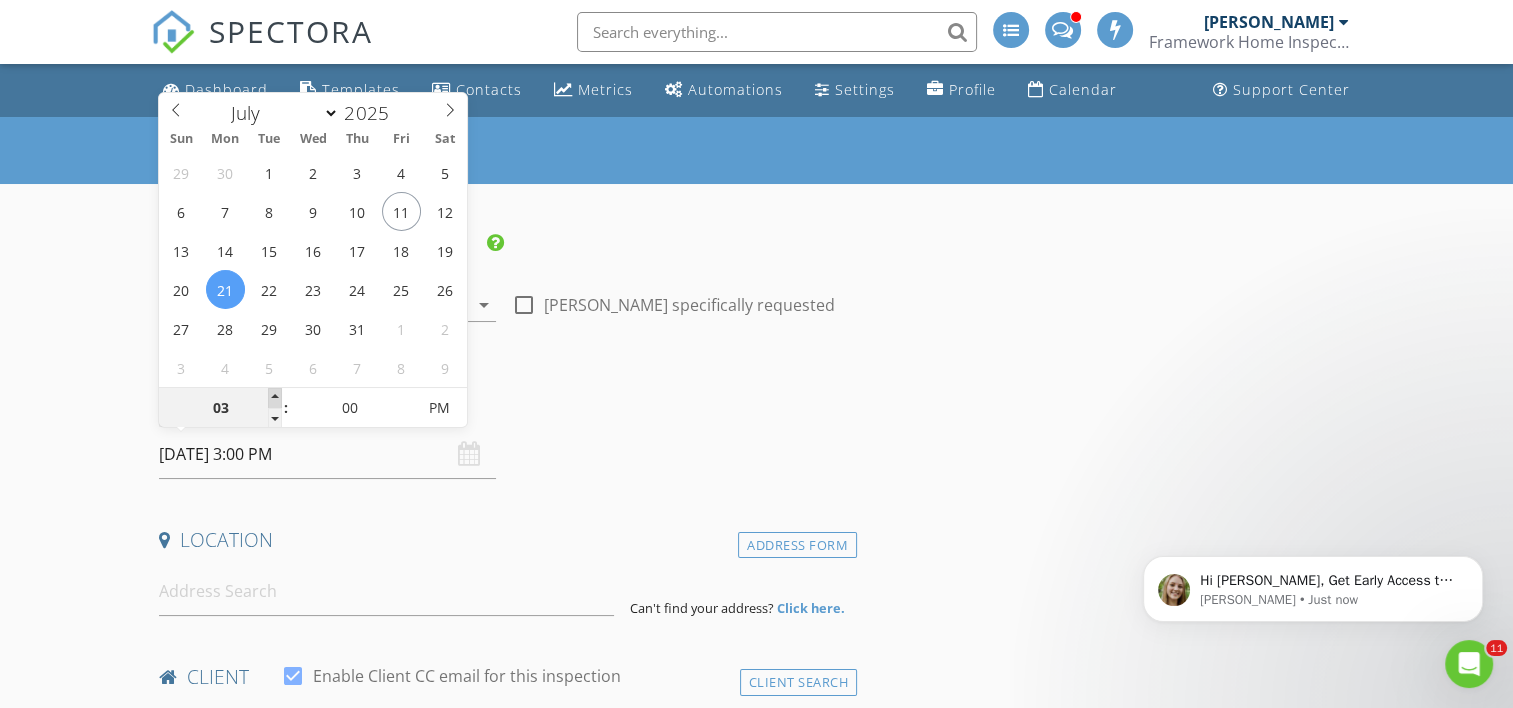 click at bounding box center [275, 398] 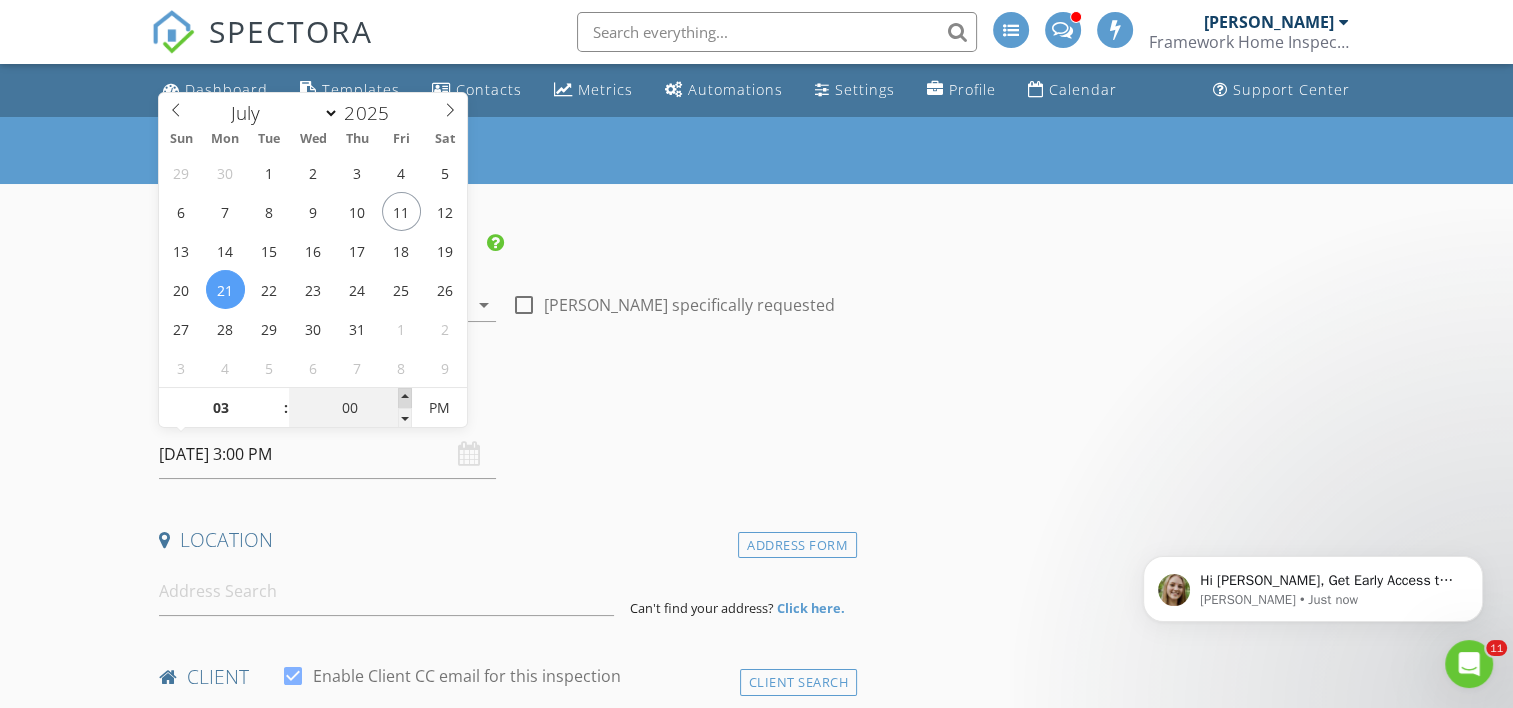 type on "05" 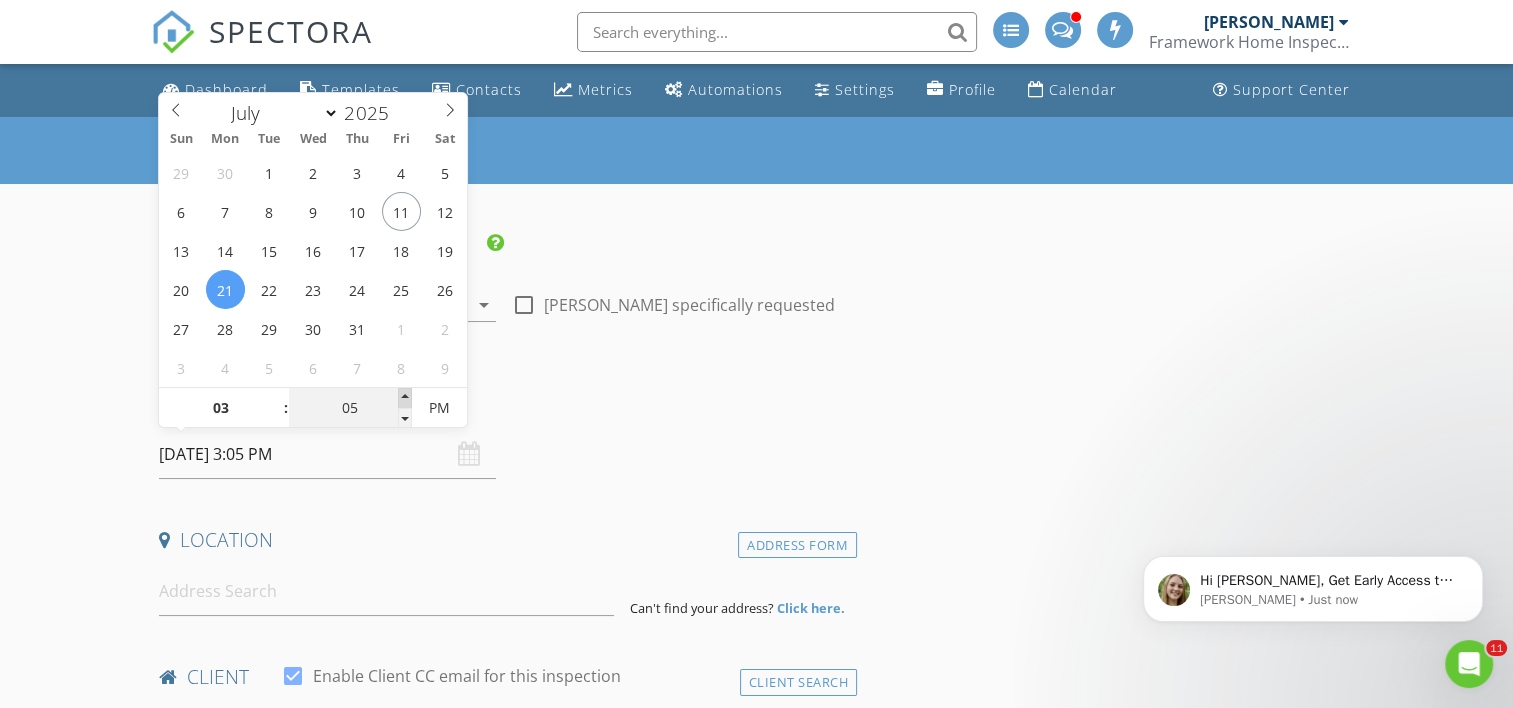 click at bounding box center (405, 398) 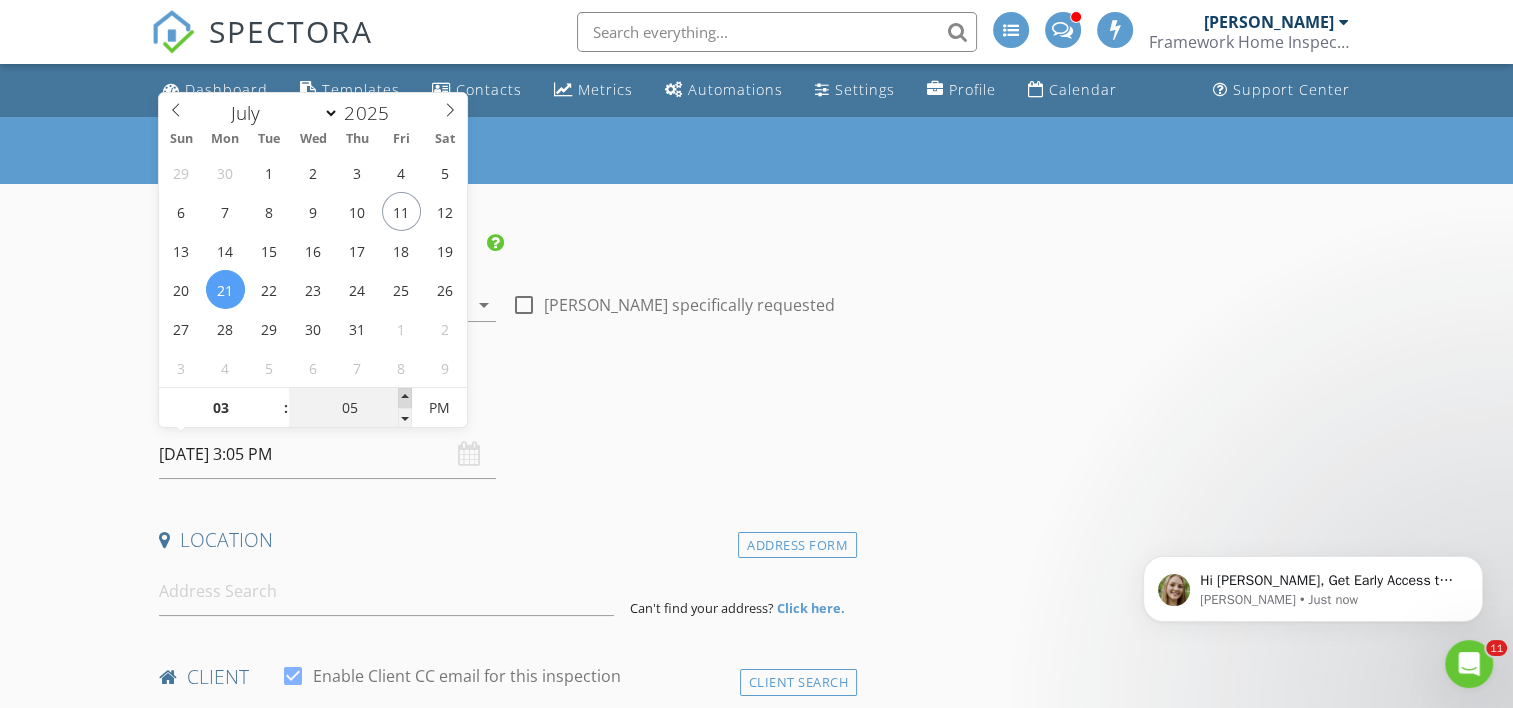 type on "10" 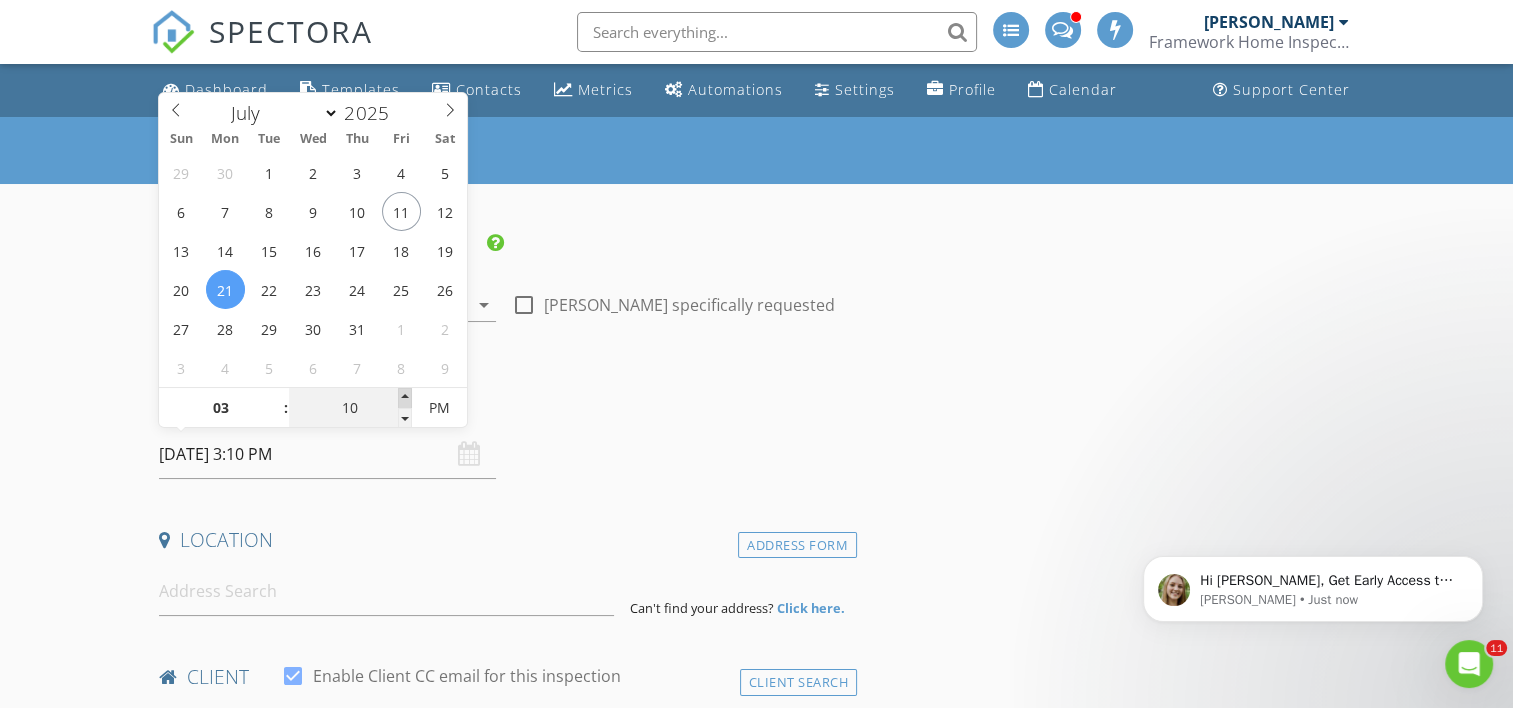 click at bounding box center [405, 398] 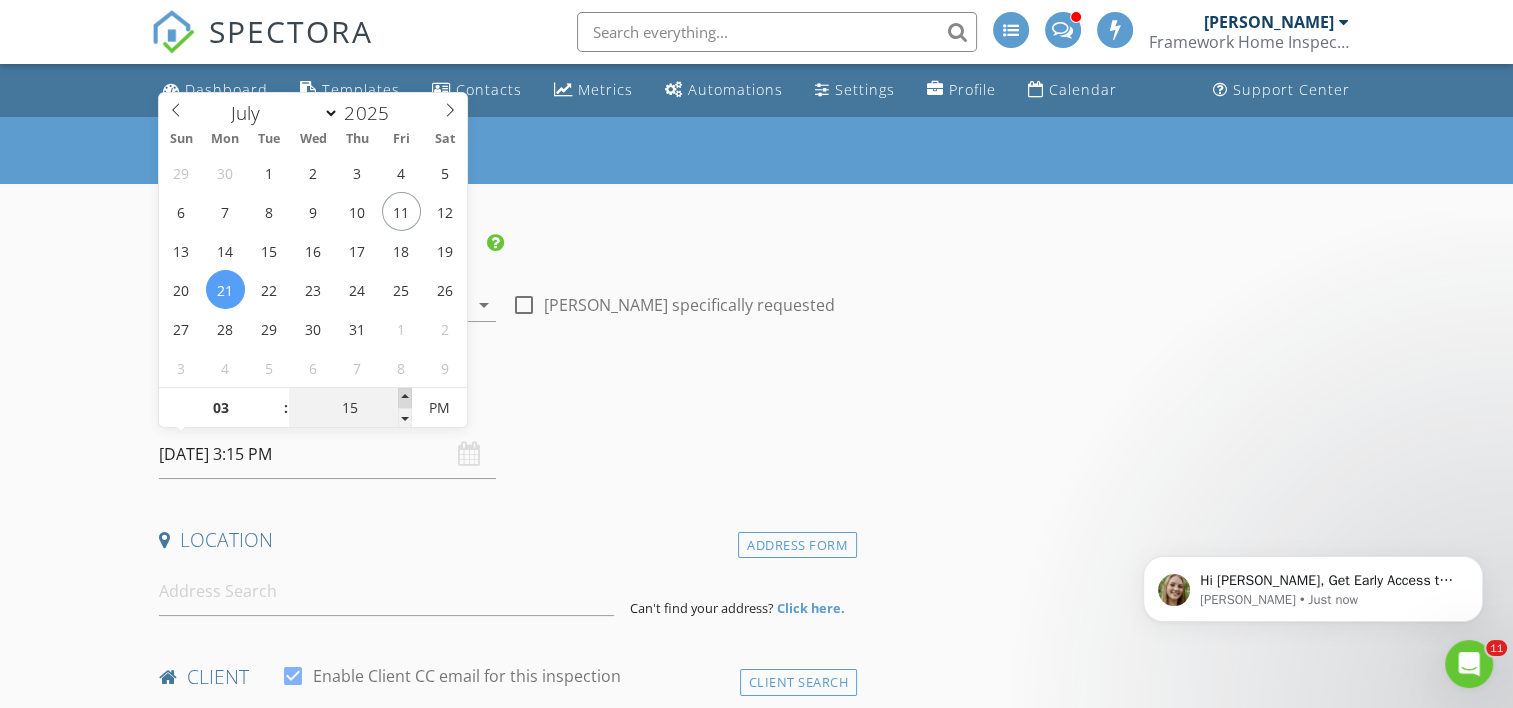 click at bounding box center [405, 398] 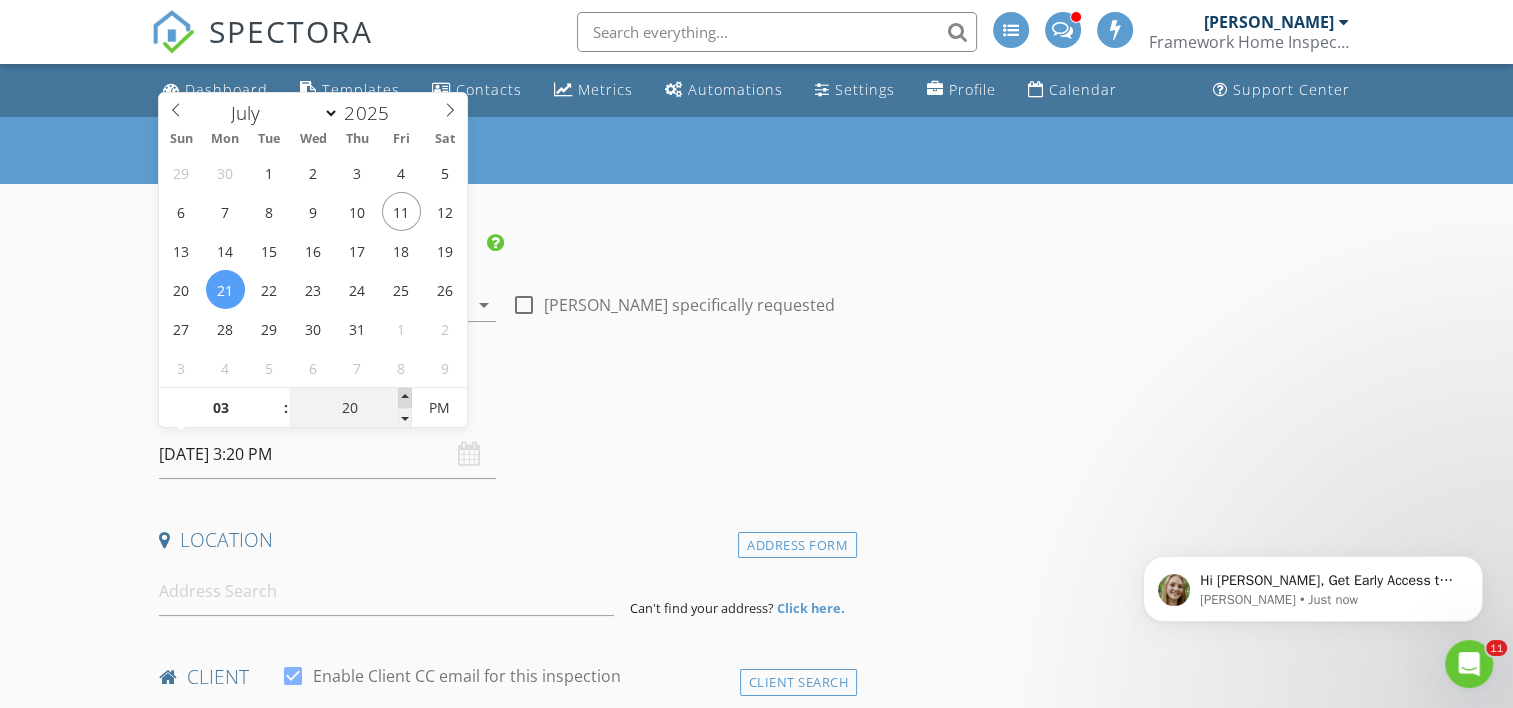 click at bounding box center [405, 398] 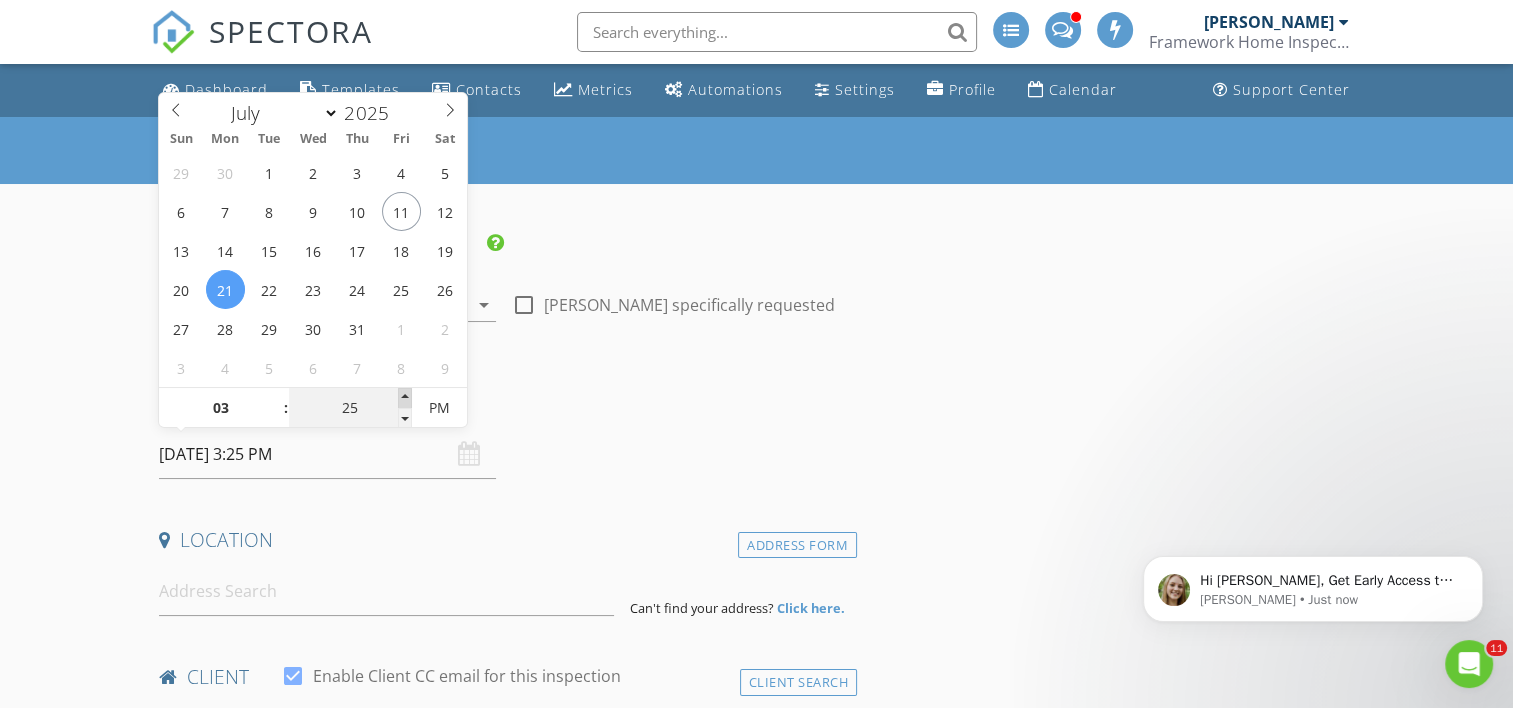 click at bounding box center (405, 398) 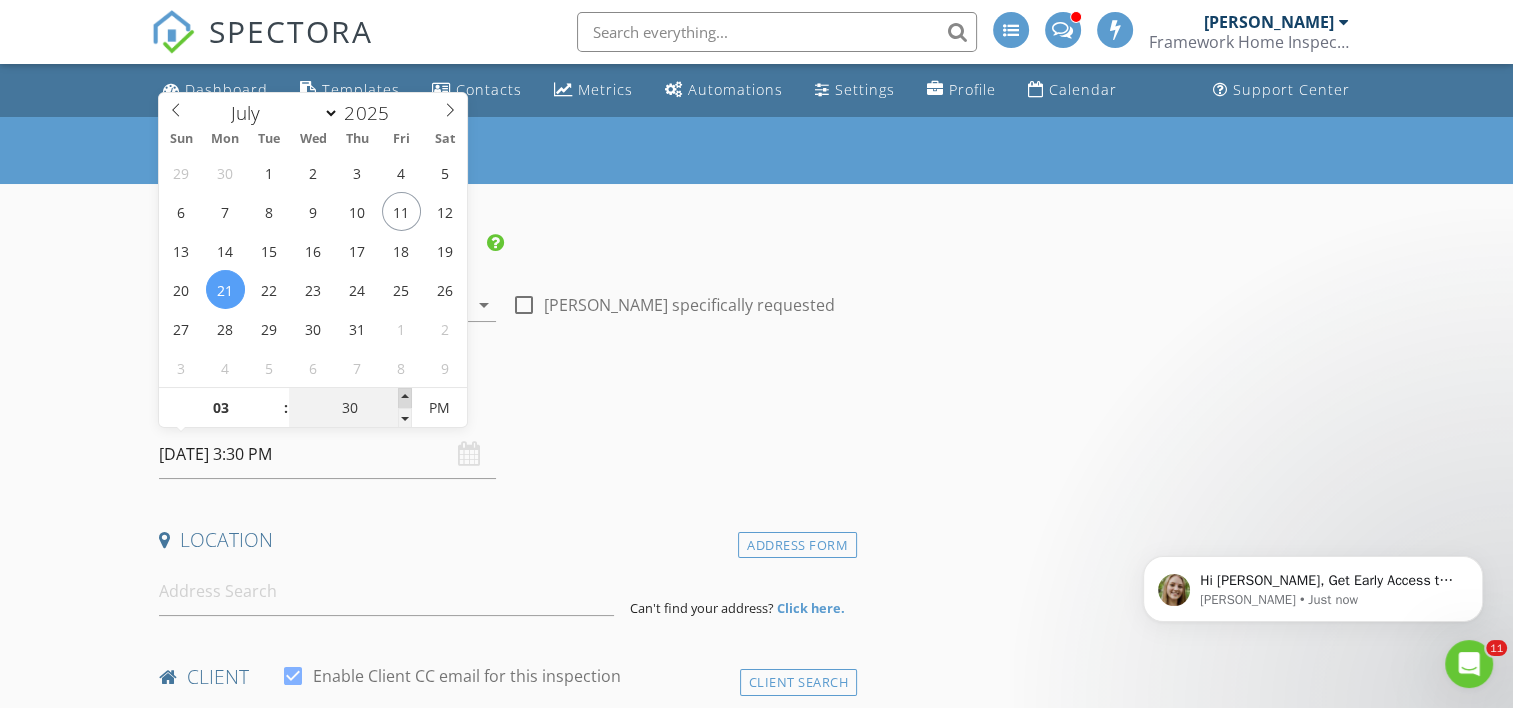 click at bounding box center [405, 398] 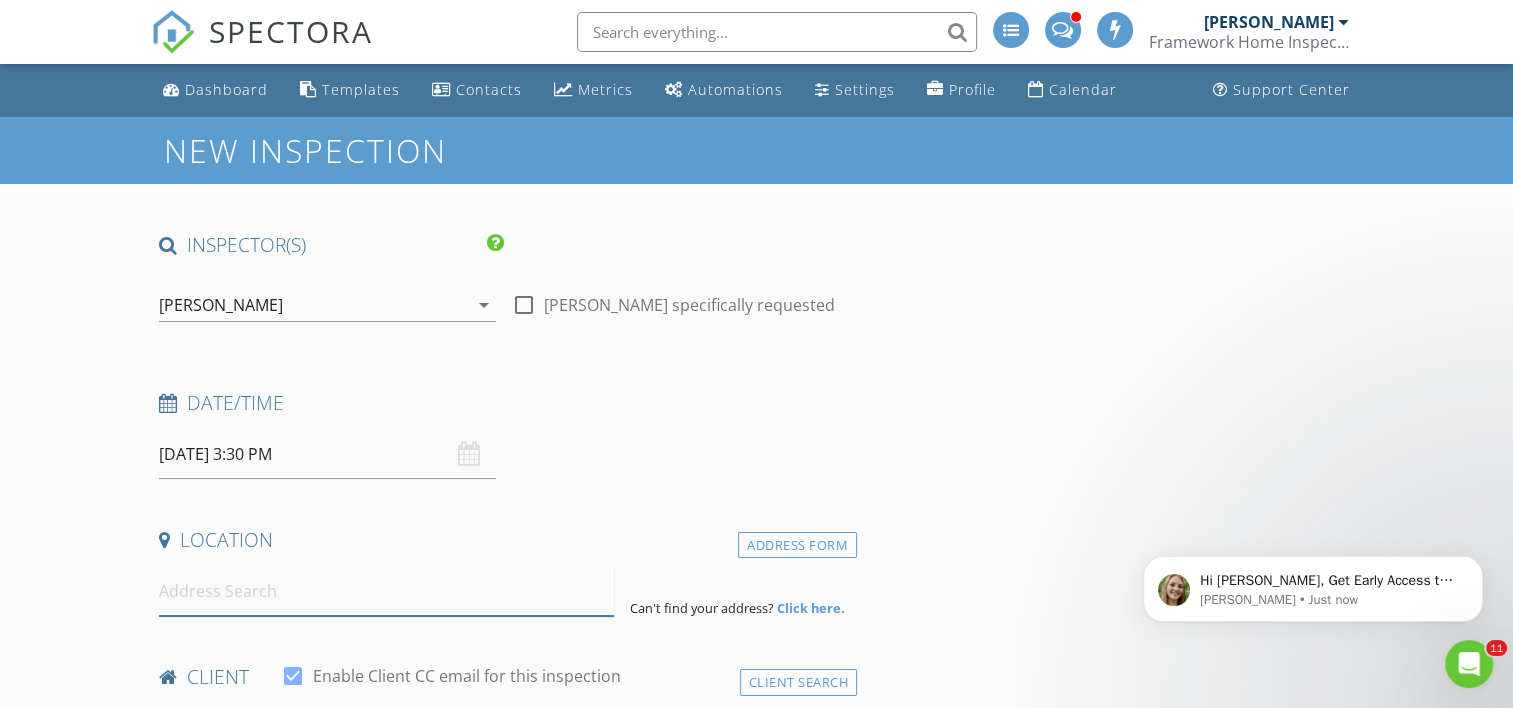 click at bounding box center [386, 591] 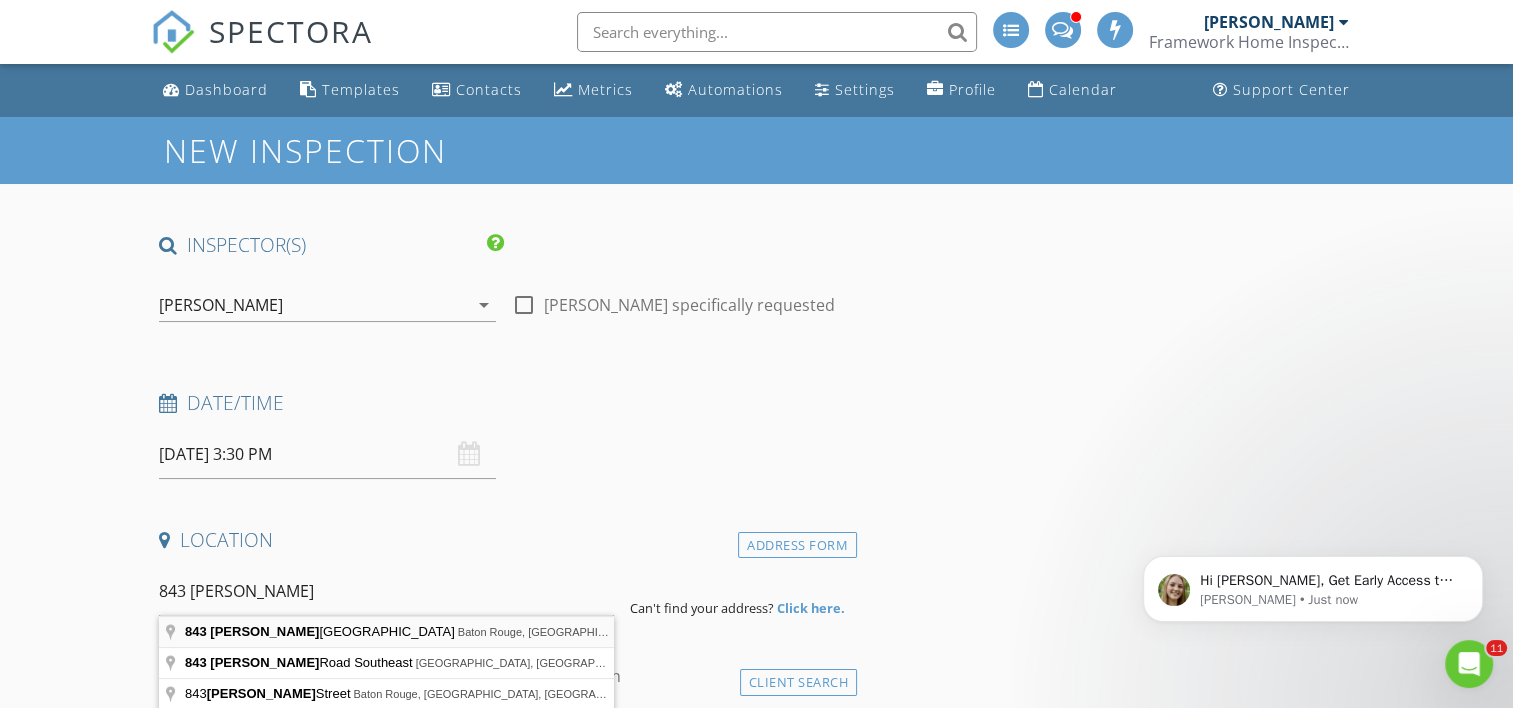 type on "843 Hammond Manor Drive, Baton Rouge, LA, USA" 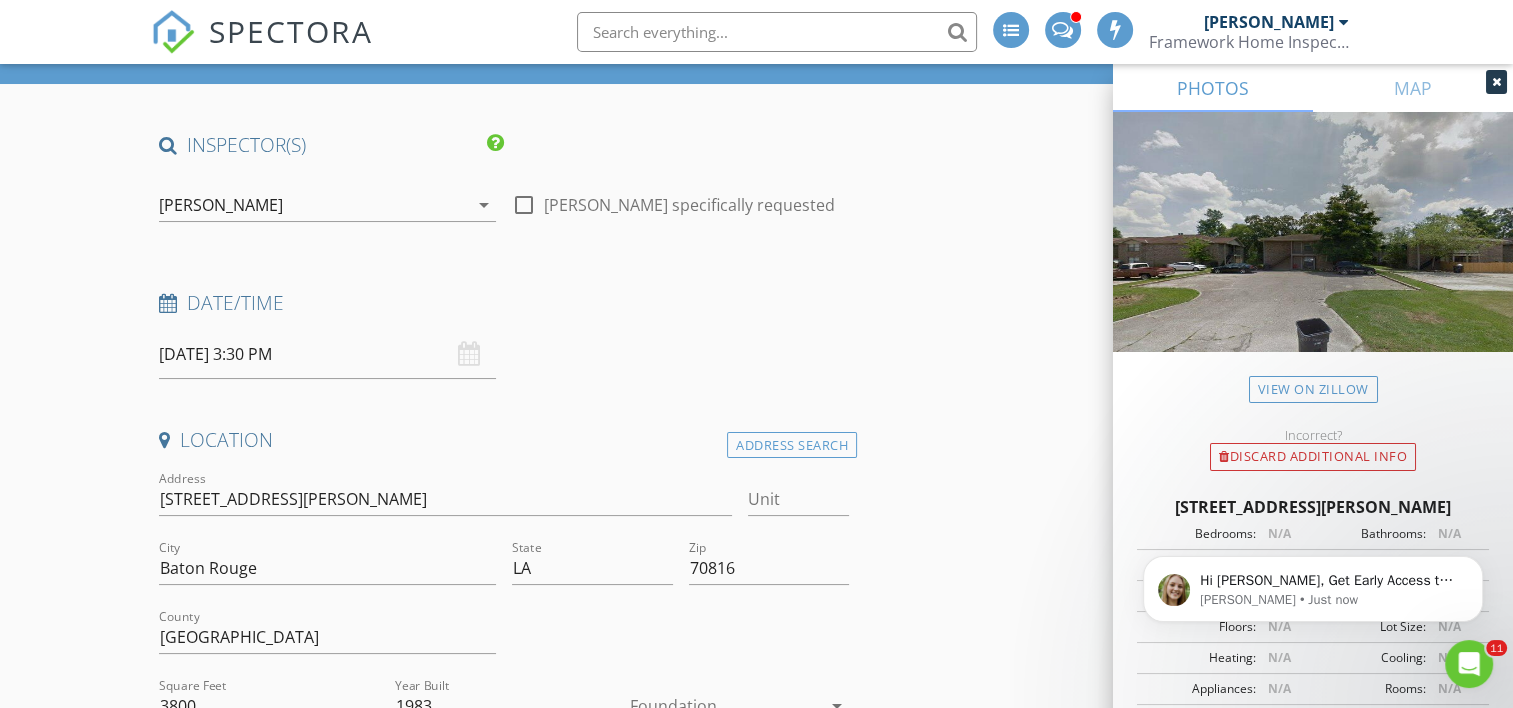scroll, scrollTop: 200, scrollLeft: 0, axis: vertical 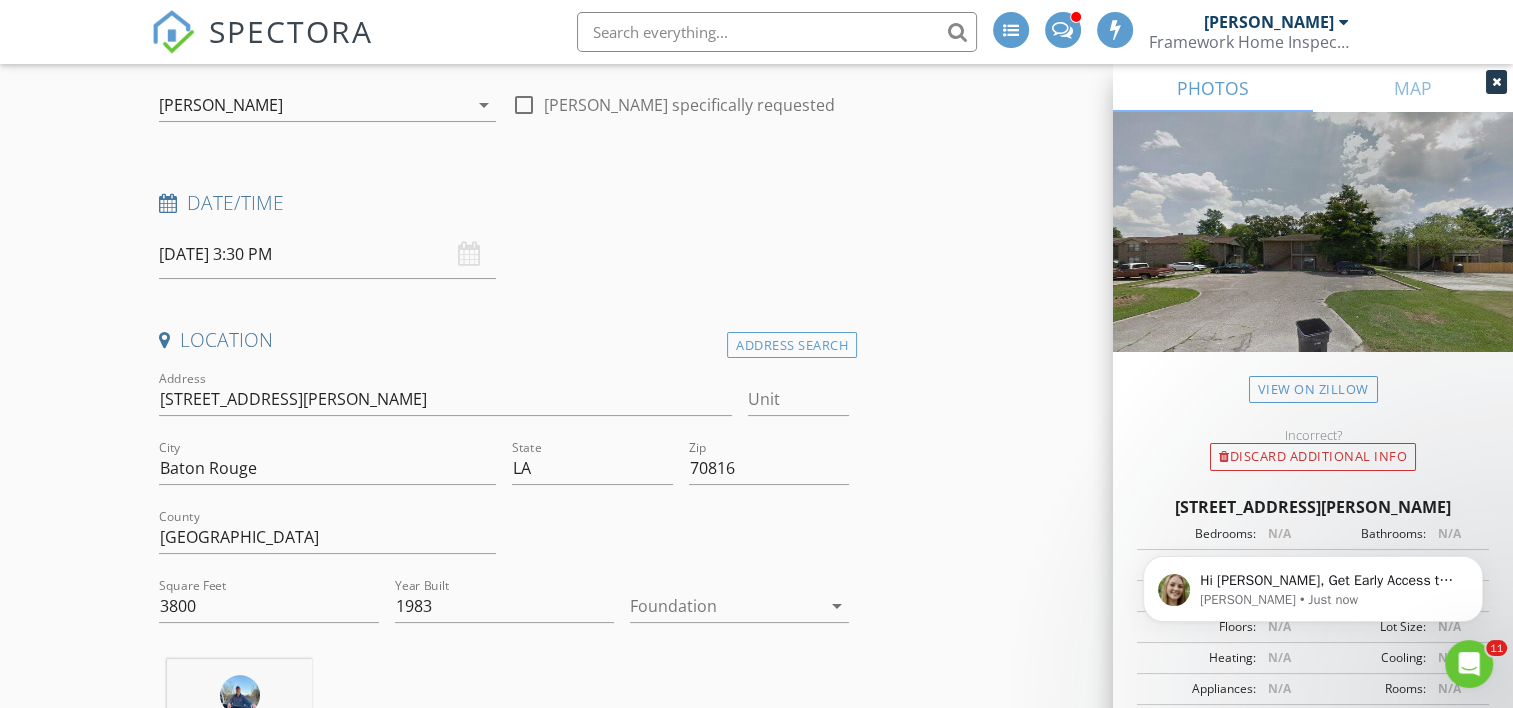 click at bounding box center (725, 606) 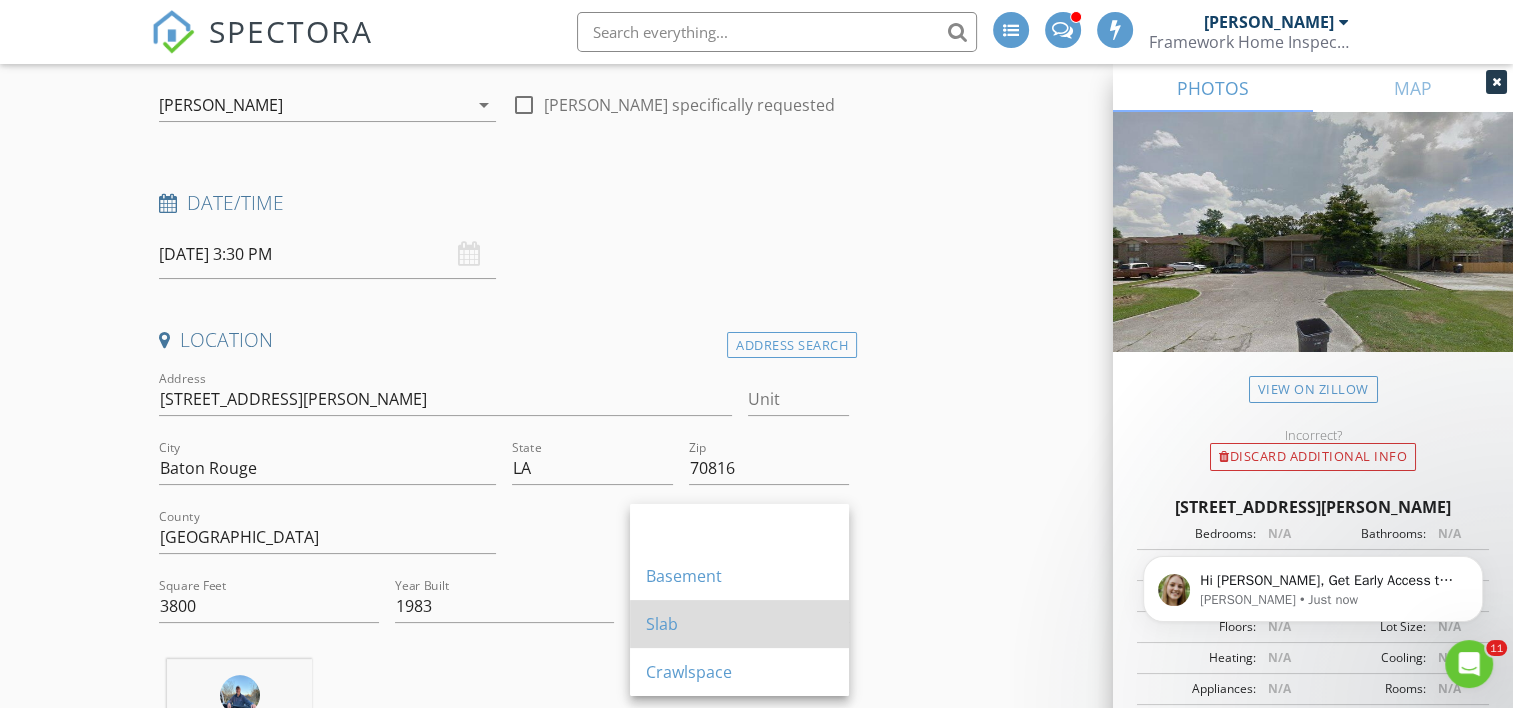 click on "Slab" at bounding box center [739, 624] 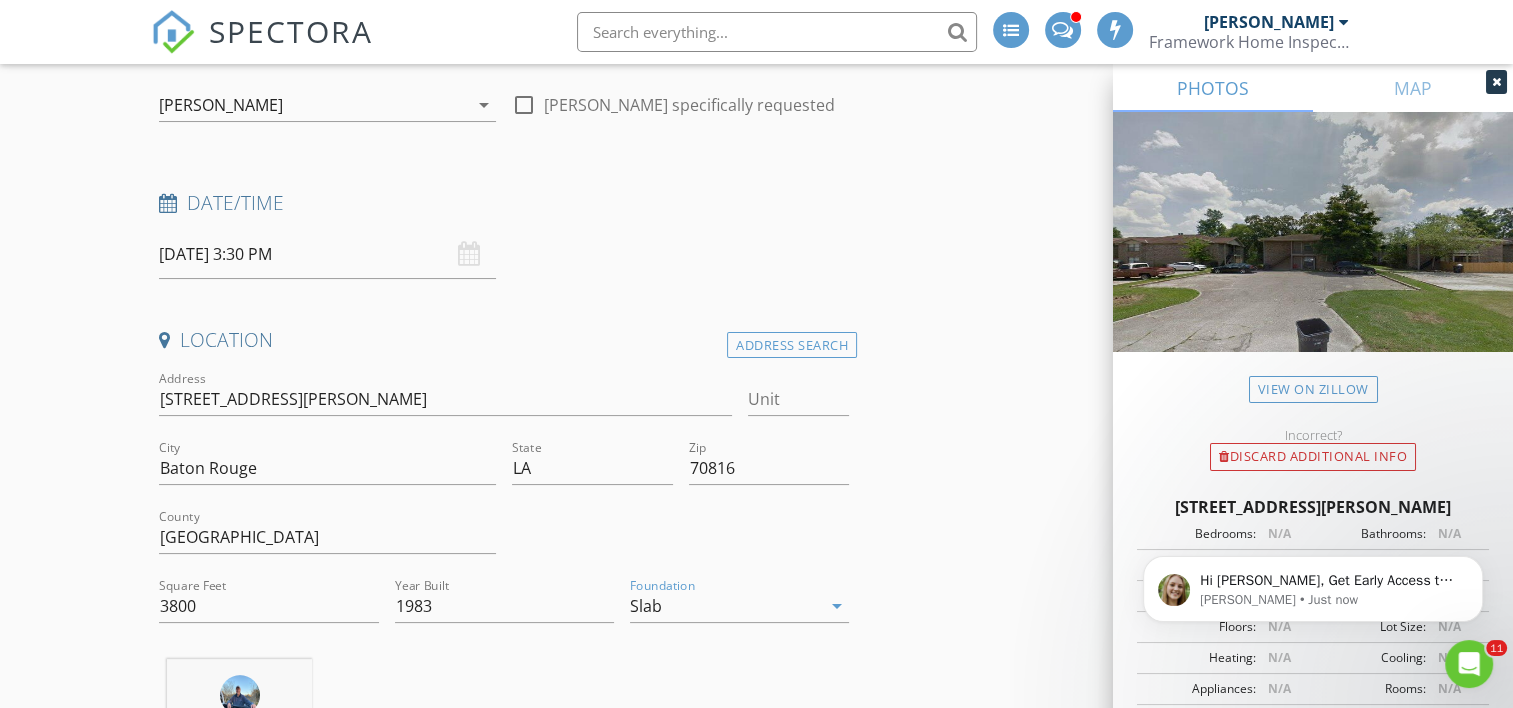 click on "INSPECTOR(S)
check_box   Ryan McNabb   PRIMARY   Ryan McNabb arrow_drop_down   check_box_outline_blank Ryan McNabb specifically requested
Date/Time
07/21/2025 3:30 PM
Location
Address Search       Address 843 Hammond Manor Dr   Unit   City Baton Rouge   State LA   Zip 70816   County East Baton Rouge Parish     Square Feet 3800   Year Built 1983   Foundation Slab arrow_drop_down     Ryan McNabb     11.8 miles     (23 minutes)
client
check_box Enable Client CC email for this inspection   Client Search     check_box_outline_blank Client is a Company/Organization     First Name   Last Name   Email   CC Email   Phone         Tags         Notes   Private Notes
ADD ADDITIONAL client
SERVICES
check_box_outline_blank   Property Inspection   check_box_outline_blank" at bounding box center (756, 1893) 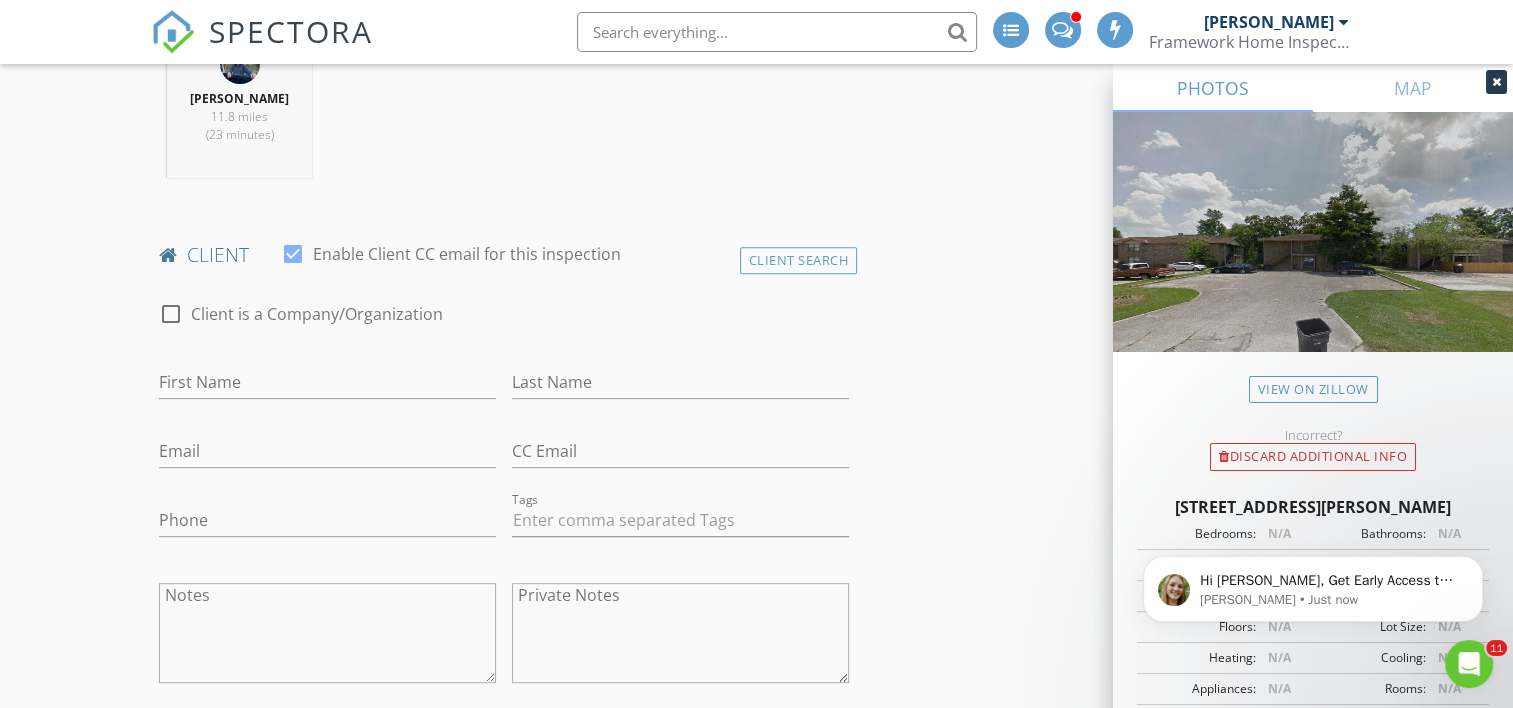 scroll, scrollTop: 900, scrollLeft: 0, axis: vertical 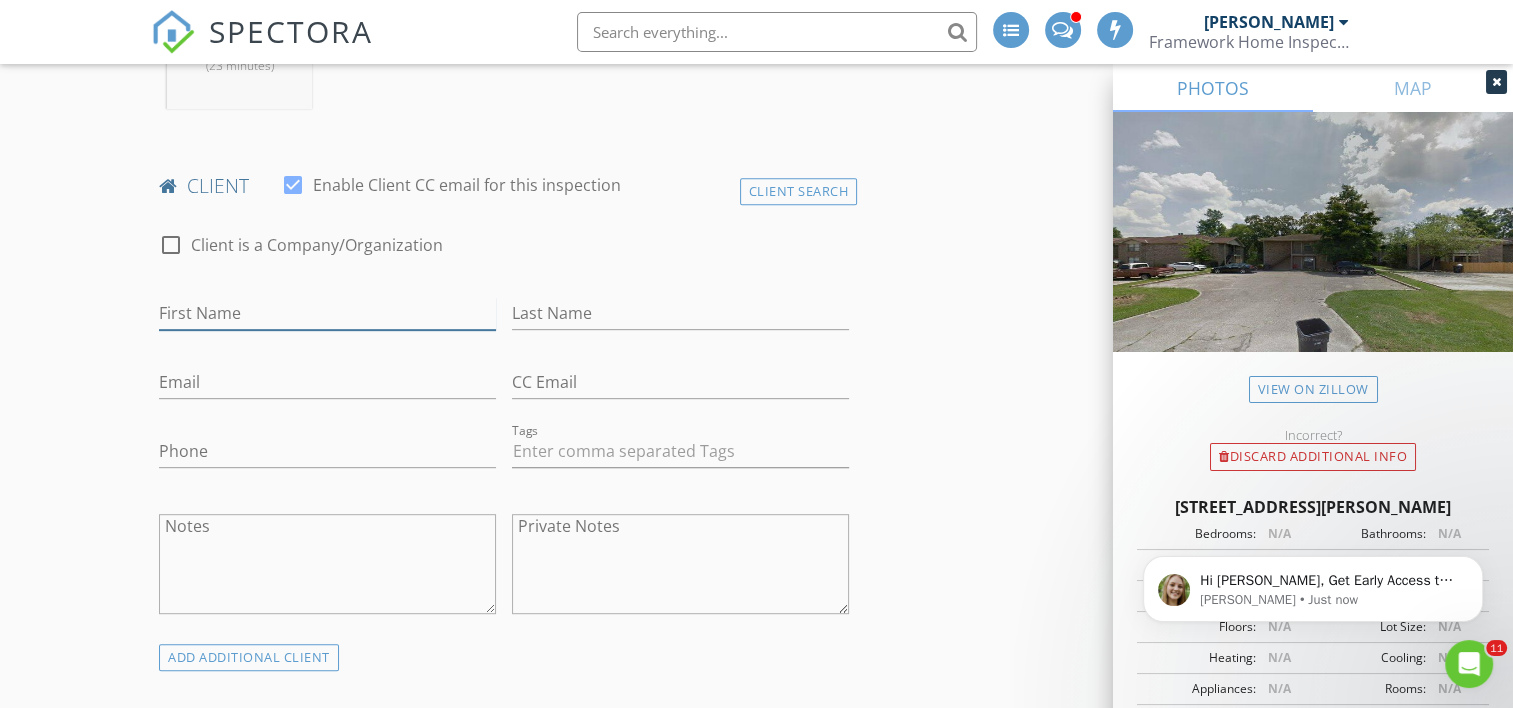 click on "First Name" at bounding box center (327, 313) 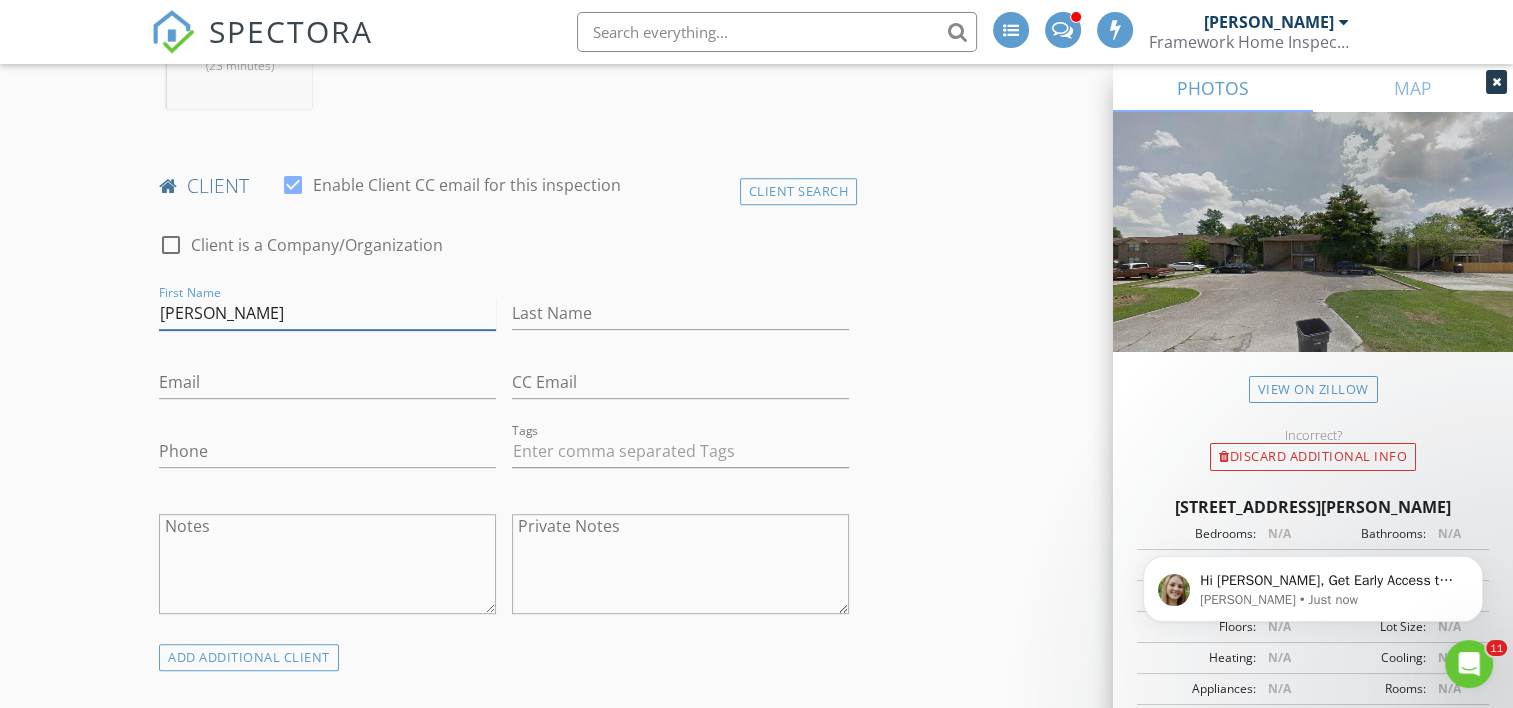type on "Shane" 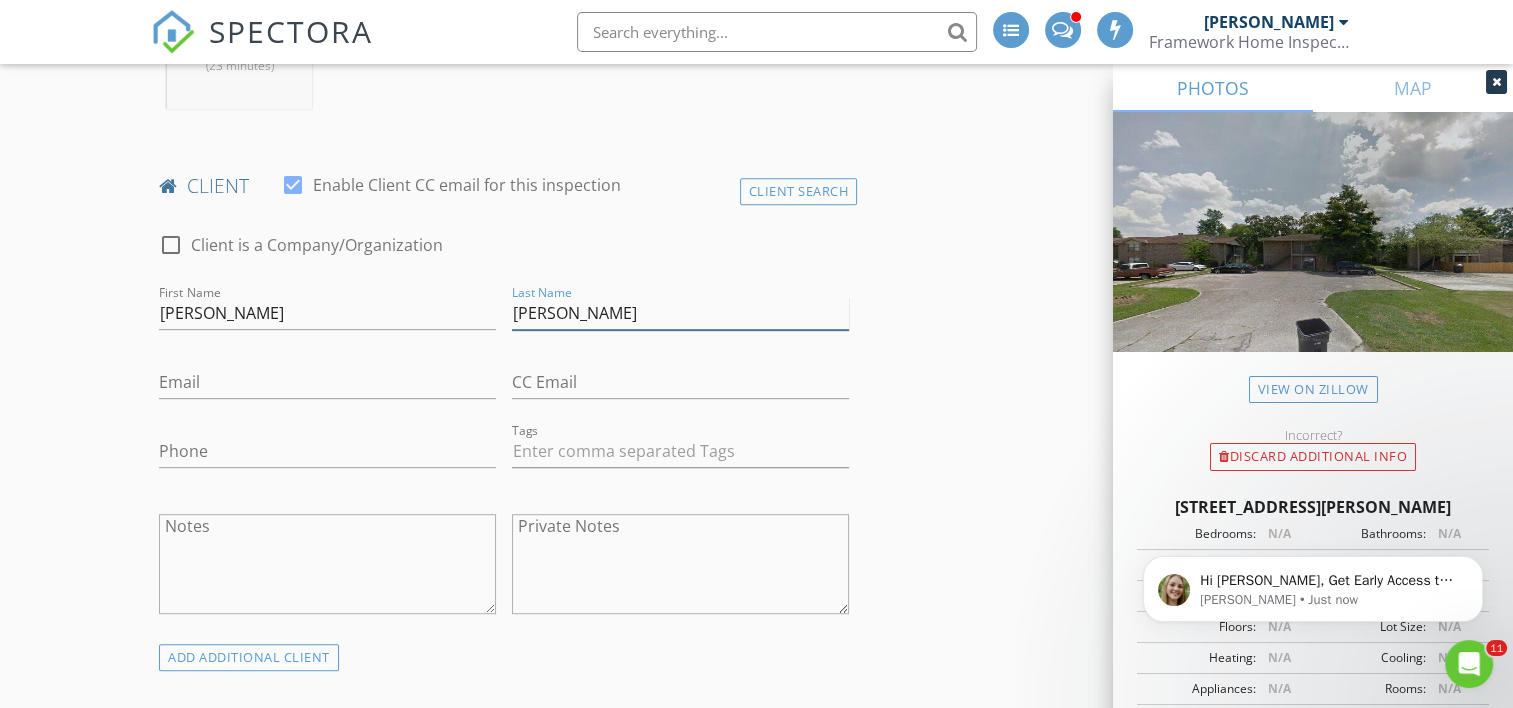 type on "Thompson" 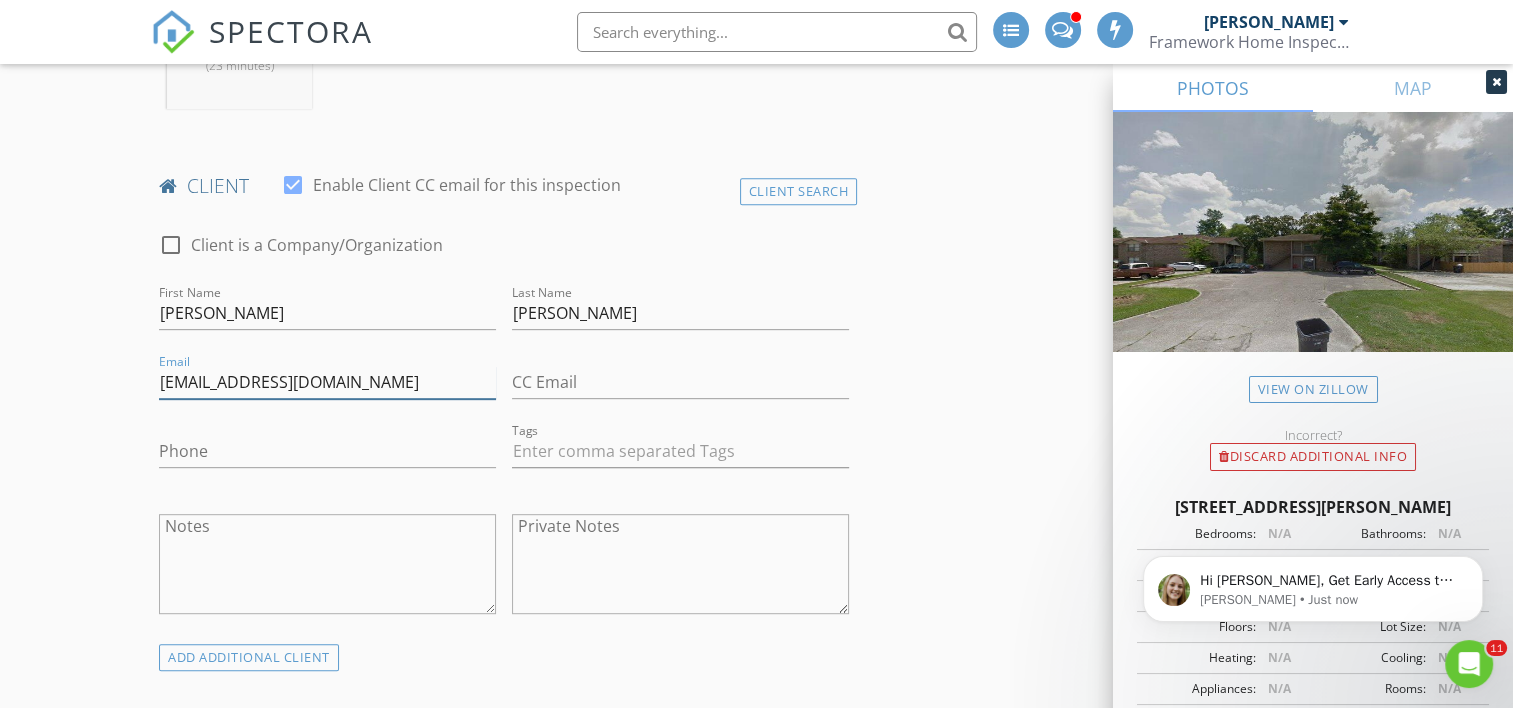 type on "silverthompson@gmail.com" 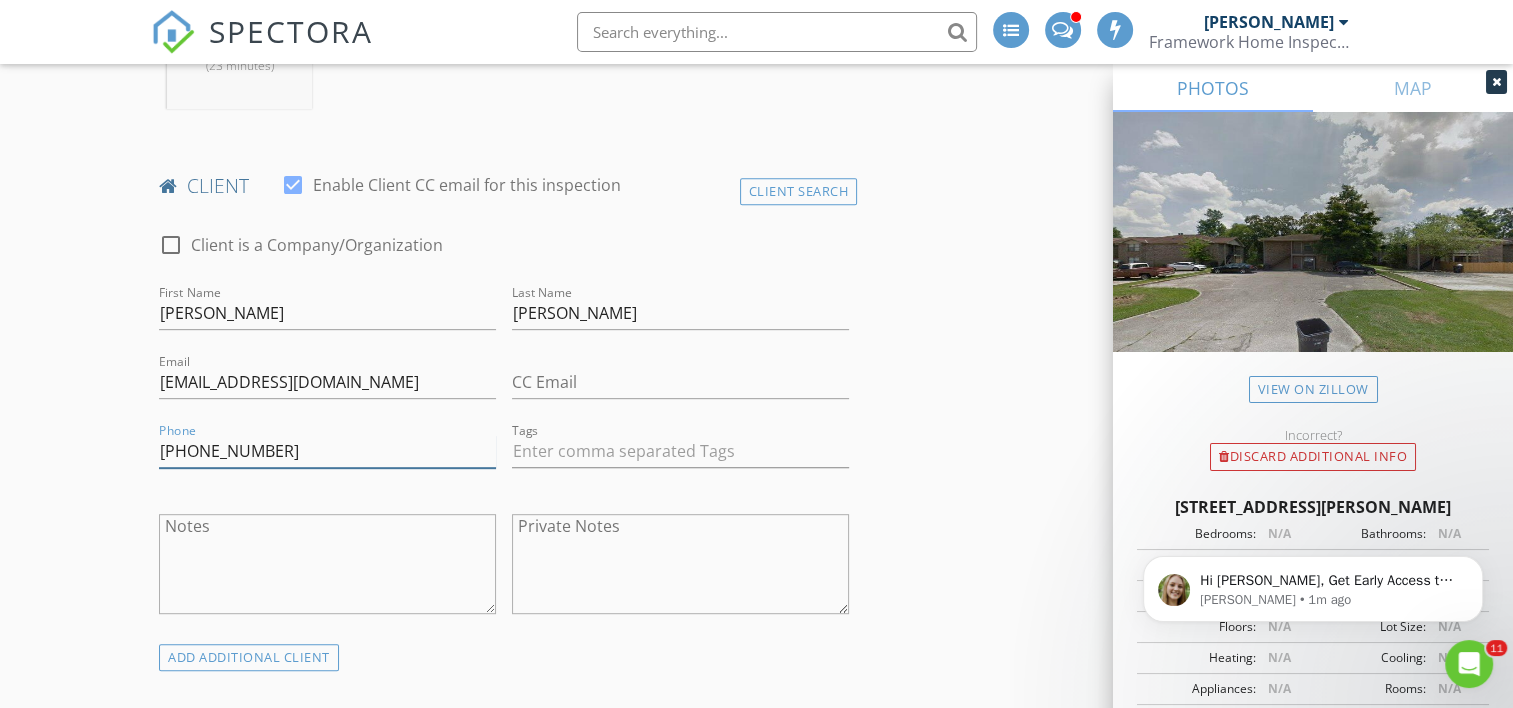 type on "225-485-1813" 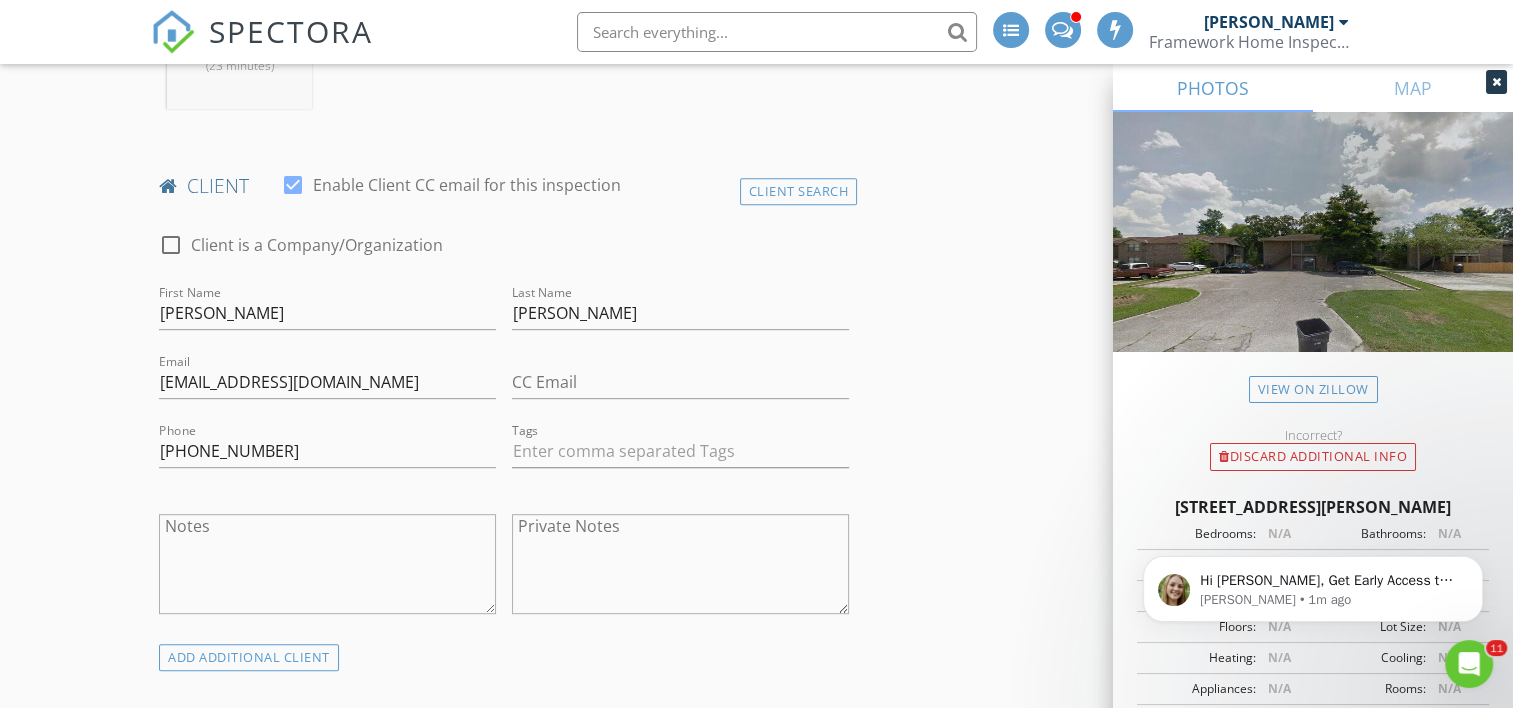 click on "INSPECTOR(S)
check_box   Ryan McNabb   PRIMARY   Ryan McNabb arrow_drop_down   check_box_outline_blank Ryan McNabb specifically requested
Date/Time
07/21/2025 3:30 PM
Location
Address Search       Address 843 Hammond Manor Dr   Unit   City Baton Rouge   State LA   Zip 70816   County East Baton Rouge Parish     Square Feet 3800   Year Built 1983   Foundation Slab arrow_drop_down     Ryan McNabb     11.8 miles     (23 minutes)
client
check_box Enable Client CC email for this inspection   Client Search     check_box_outline_blank Client is a Company/Organization     First Name Shane   Last Name Thompson   Email silverthompson@gmail.com   CC Email   Phone 225-485-1813         Tags         Notes   Private Notes
ADD ADDITIONAL client
SERVICES
check_box_outline_blank" at bounding box center (756, 1193) 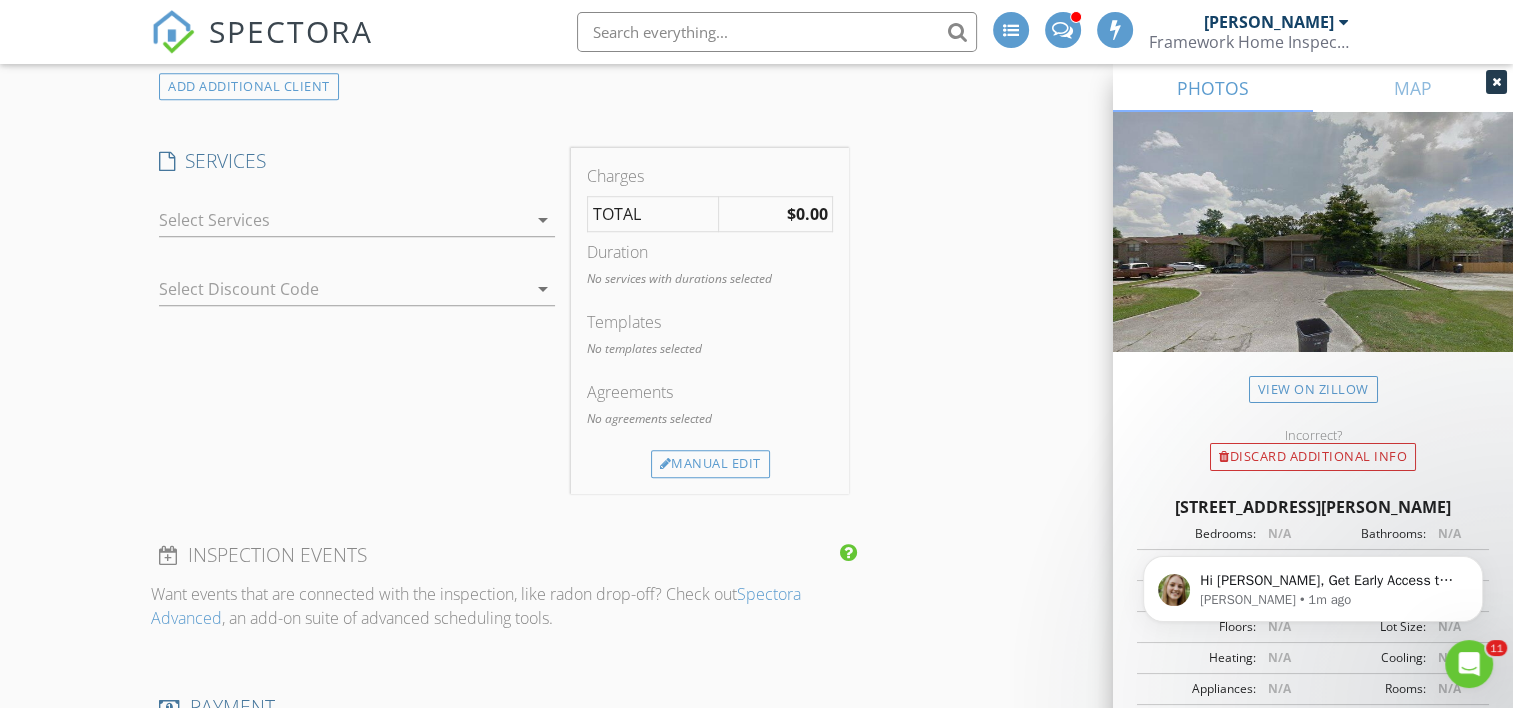 scroll, scrollTop: 1500, scrollLeft: 0, axis: vertical 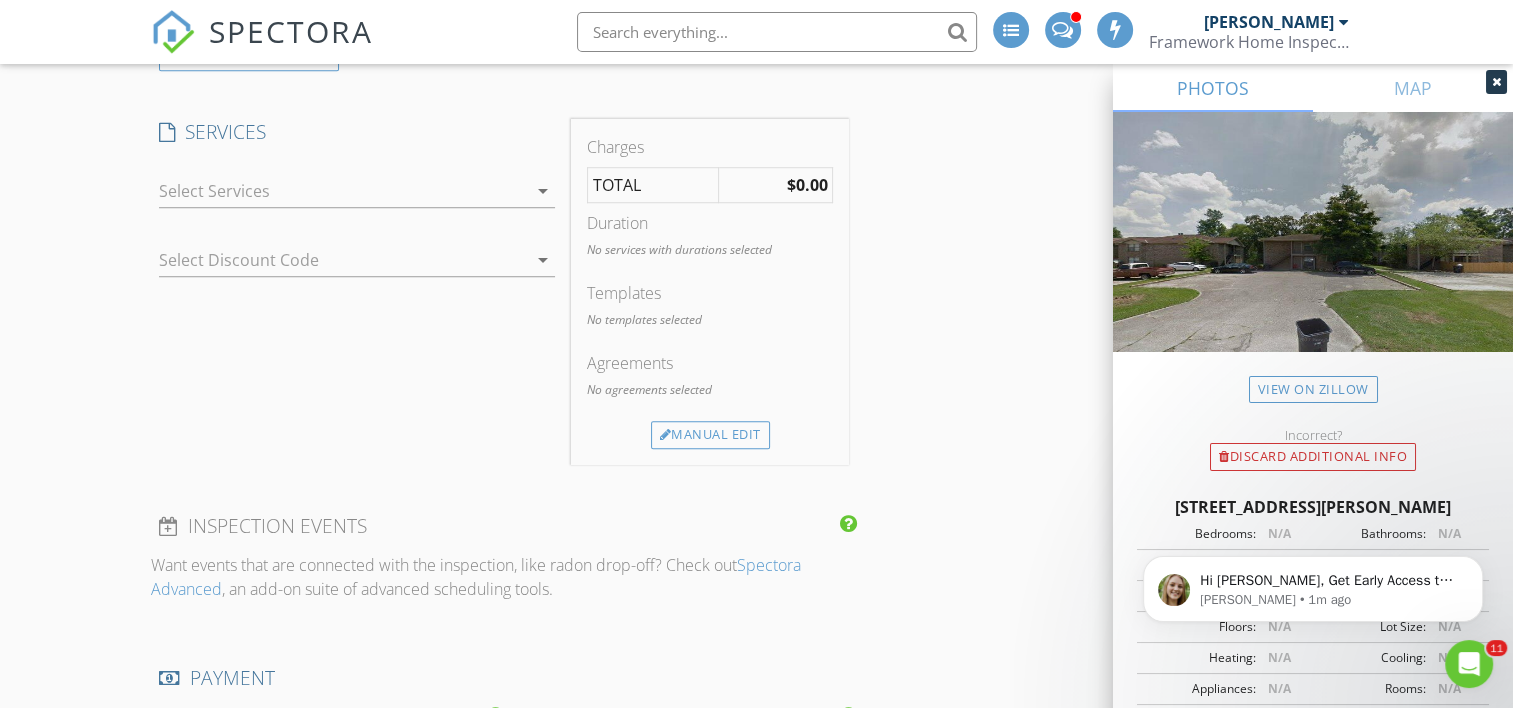click at bounding box center (343, 191) 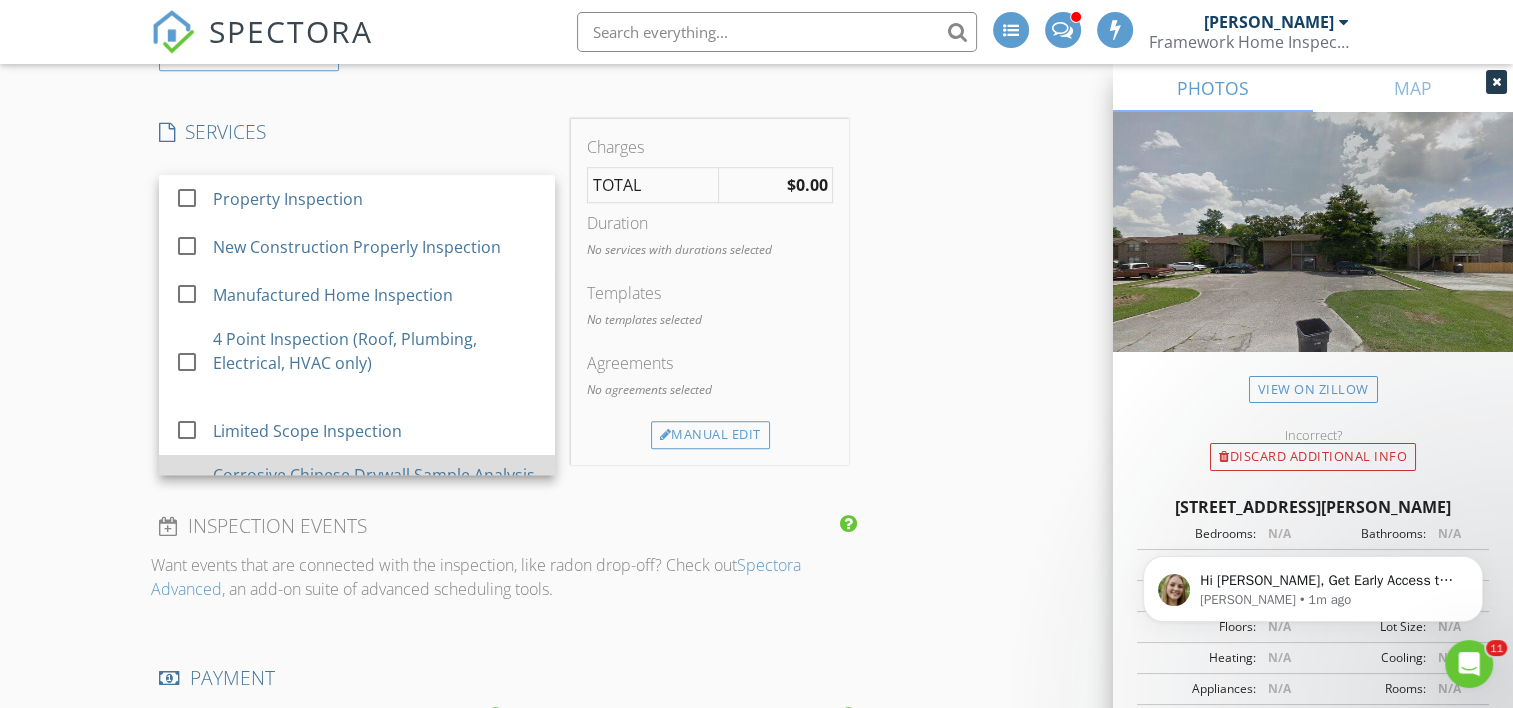 scroll, scrollTop: 0, scrollLeft: 0, axis: both 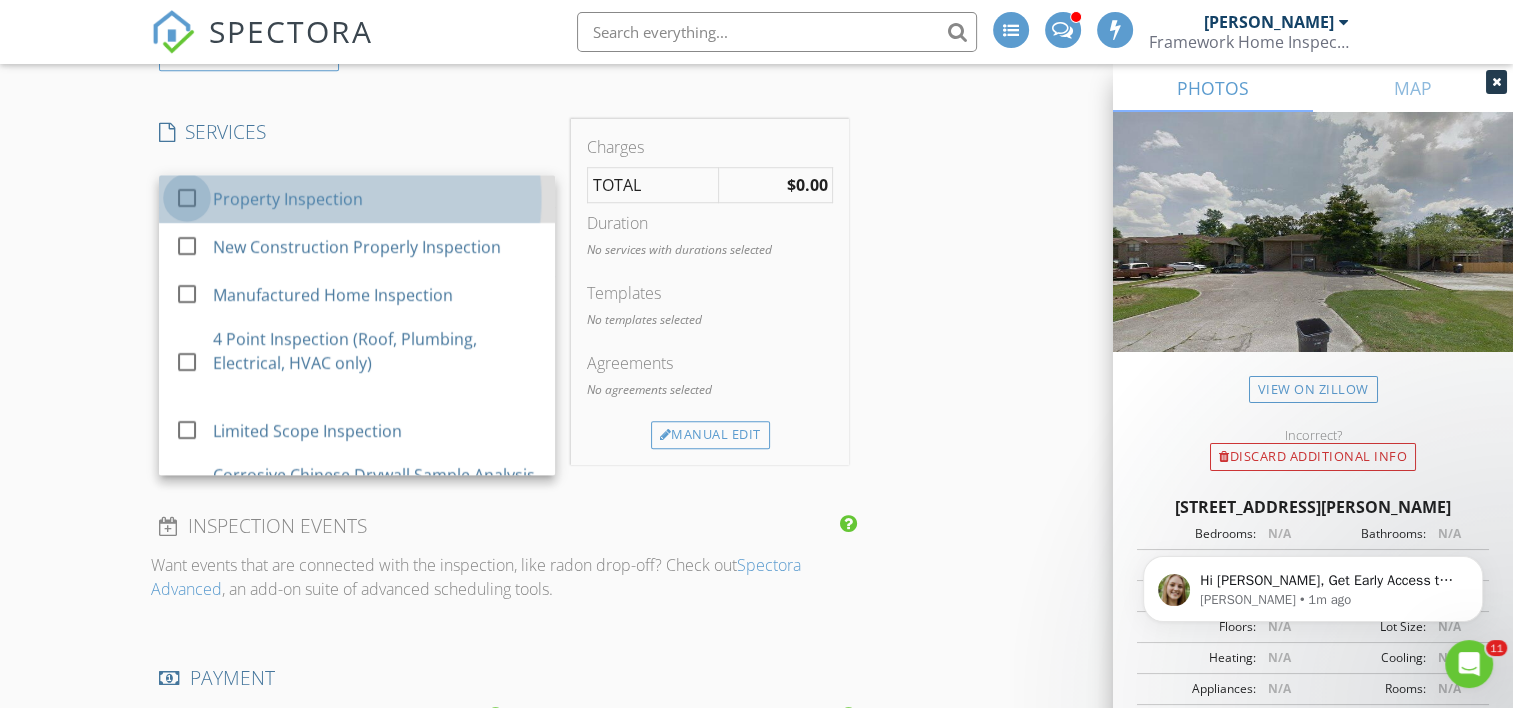 click at bounding box center [187, 198] 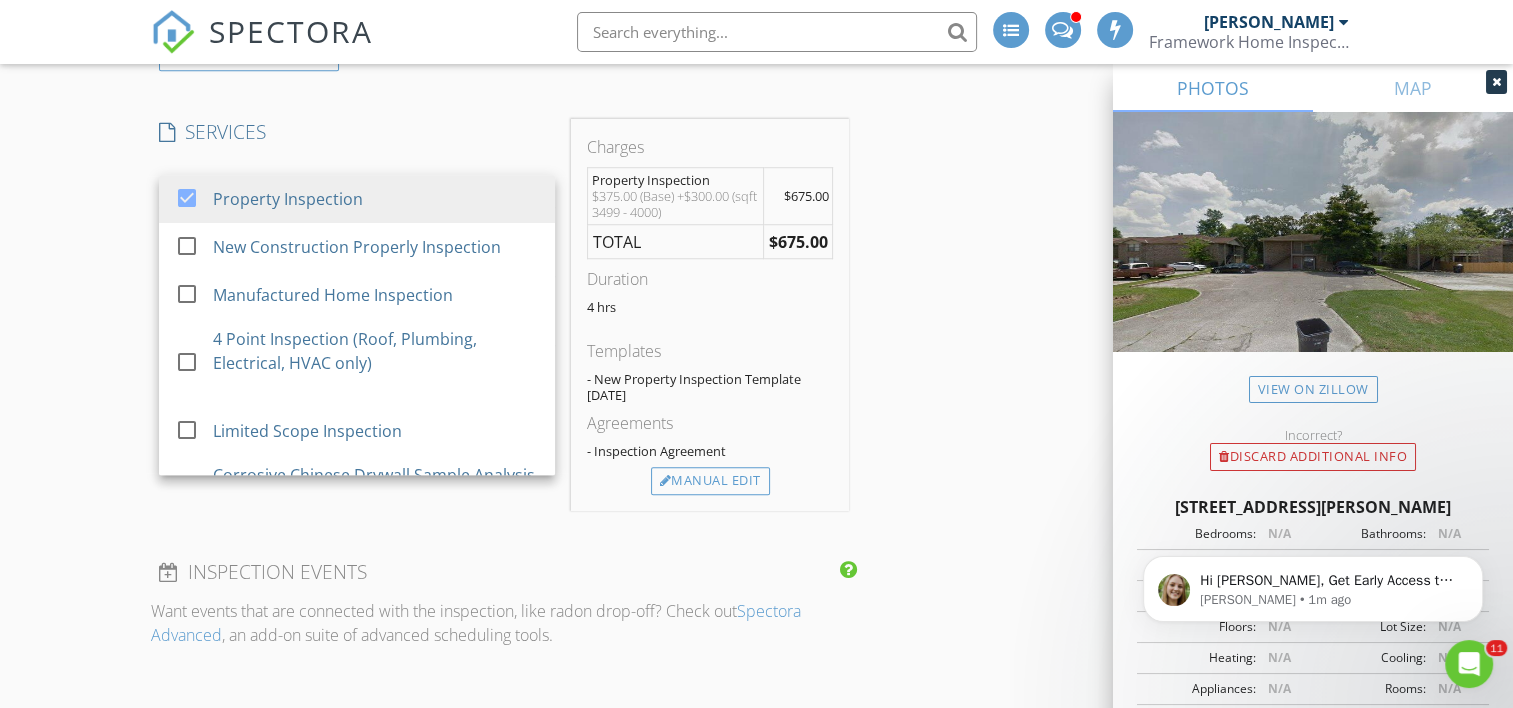 click on "New Inspection
INSPECTOR(S)
check_box   Ryan McNabb   PRIMARY   Ryan McNabb arrow_drop_down   check_box_outline_blank Ryan McNabb specifically requested
Date/Time
07/21/2025 3:30 PM
Location
Address Search       Address 843 Hammond Manor Dr   Unit   City Baton Rouge   State LA   Zip 70816   County East Baton Rouge Parish     Square Feet 3800   Year Built 1983   Foundation Slab arrow_drop_down     Ryan McNabb     11.8 miles     (23 minutes)
client
check_box Enable Client CC email for this inspection   Client Search     check_box_outline_blank Client is a Company/Organization     First Name Shane   Last Name Thompson   Email silverthompson@gmail.com   CC Email   Phone 225-485-1813         Tags         Notes   Private Notes
ADD ADDITIONAL client
SERVICES
check_box" at bounding box center (756, 583) 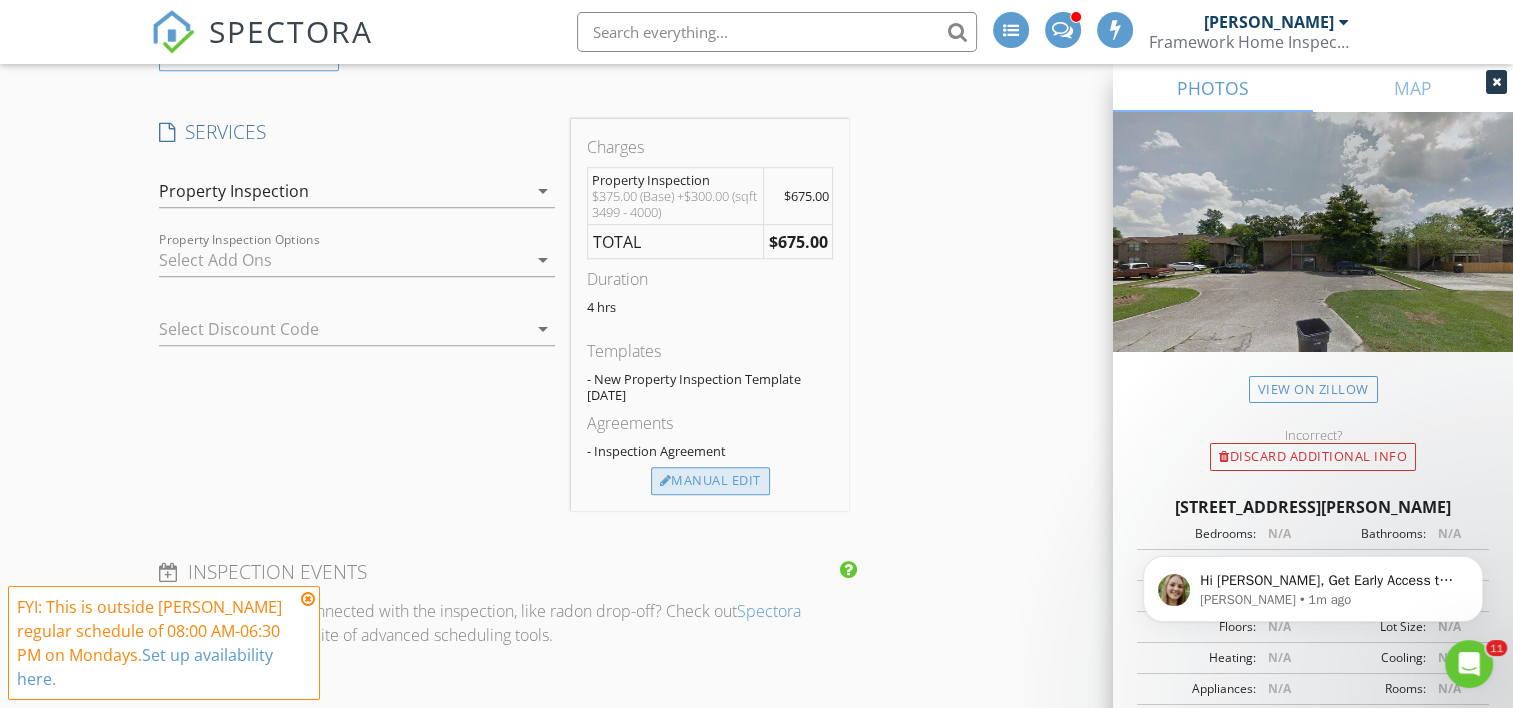 click on "Manual Edit" at bounding box center [710, 481] 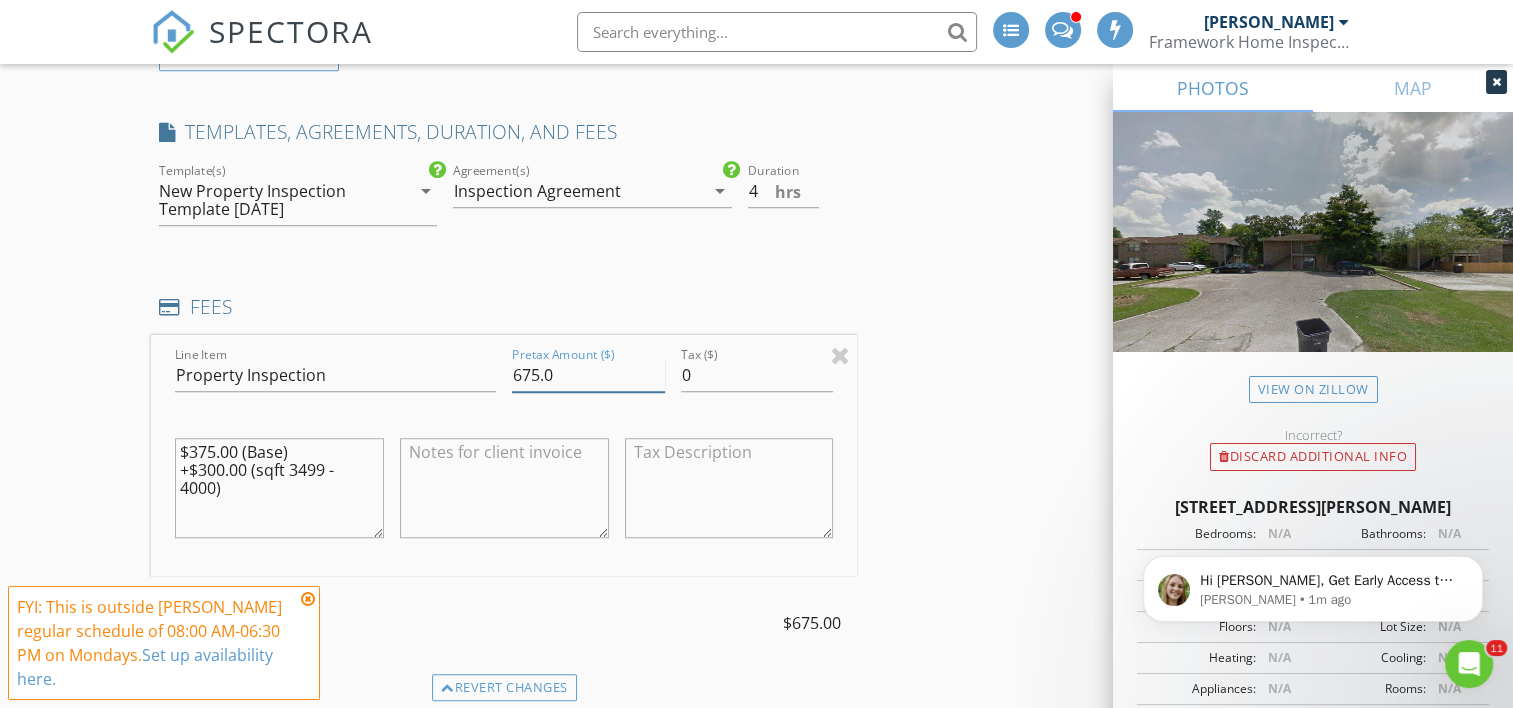 drag, startPoint x: 612, startPoint y: 377, endPoint x: 508, endPoint y: 369, distance: 104.307236 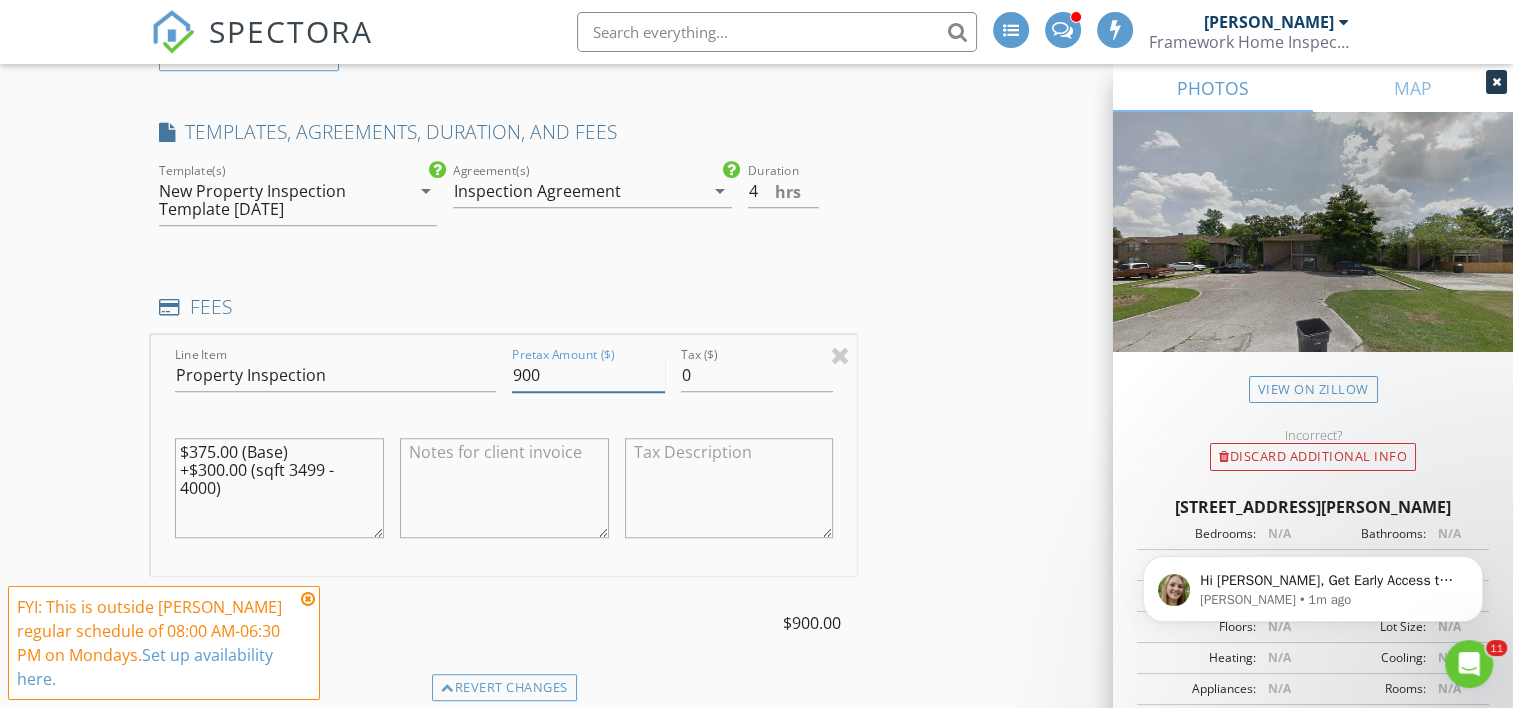 type on "900" 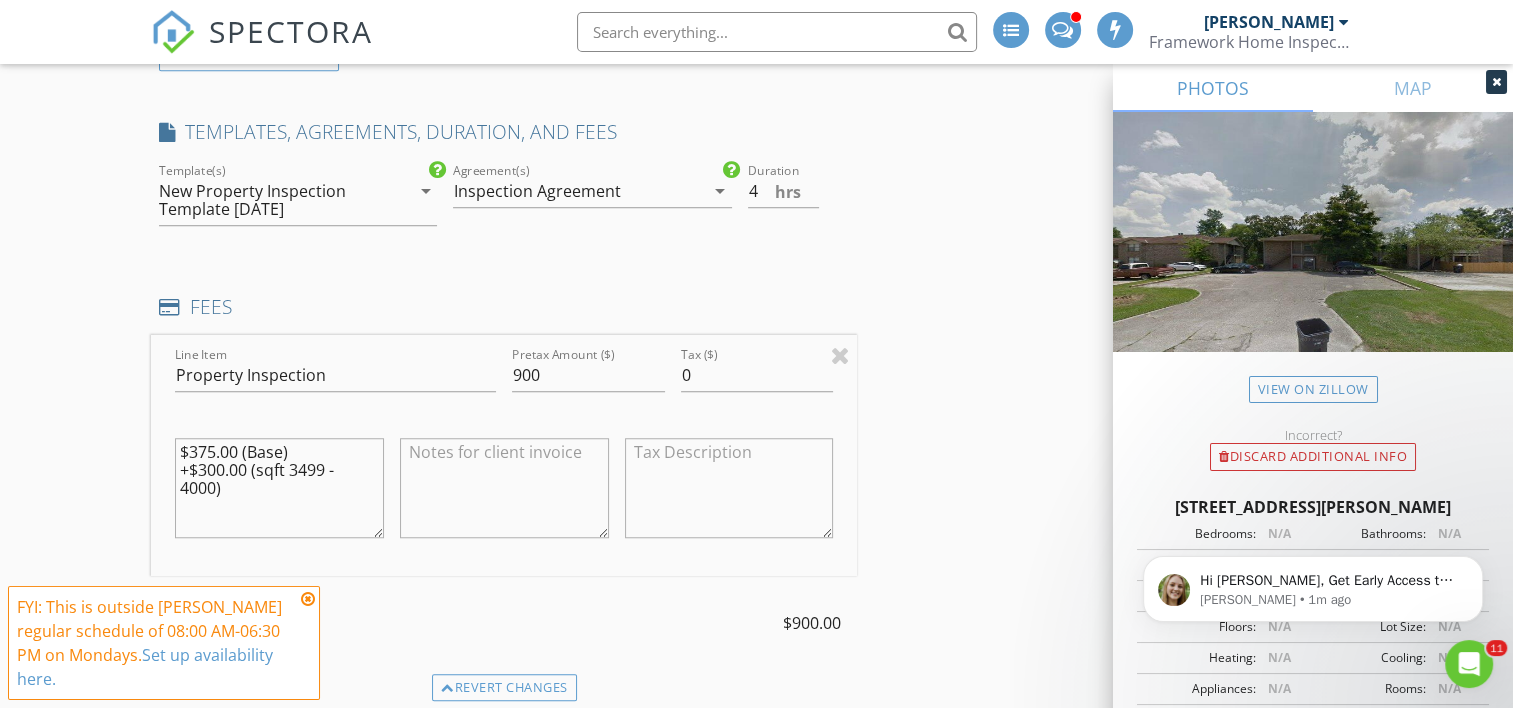 drag, startPoint x: 180, startPoint y: 454, endPoint x: 238, endPoint y: 484, distance: 65.29931 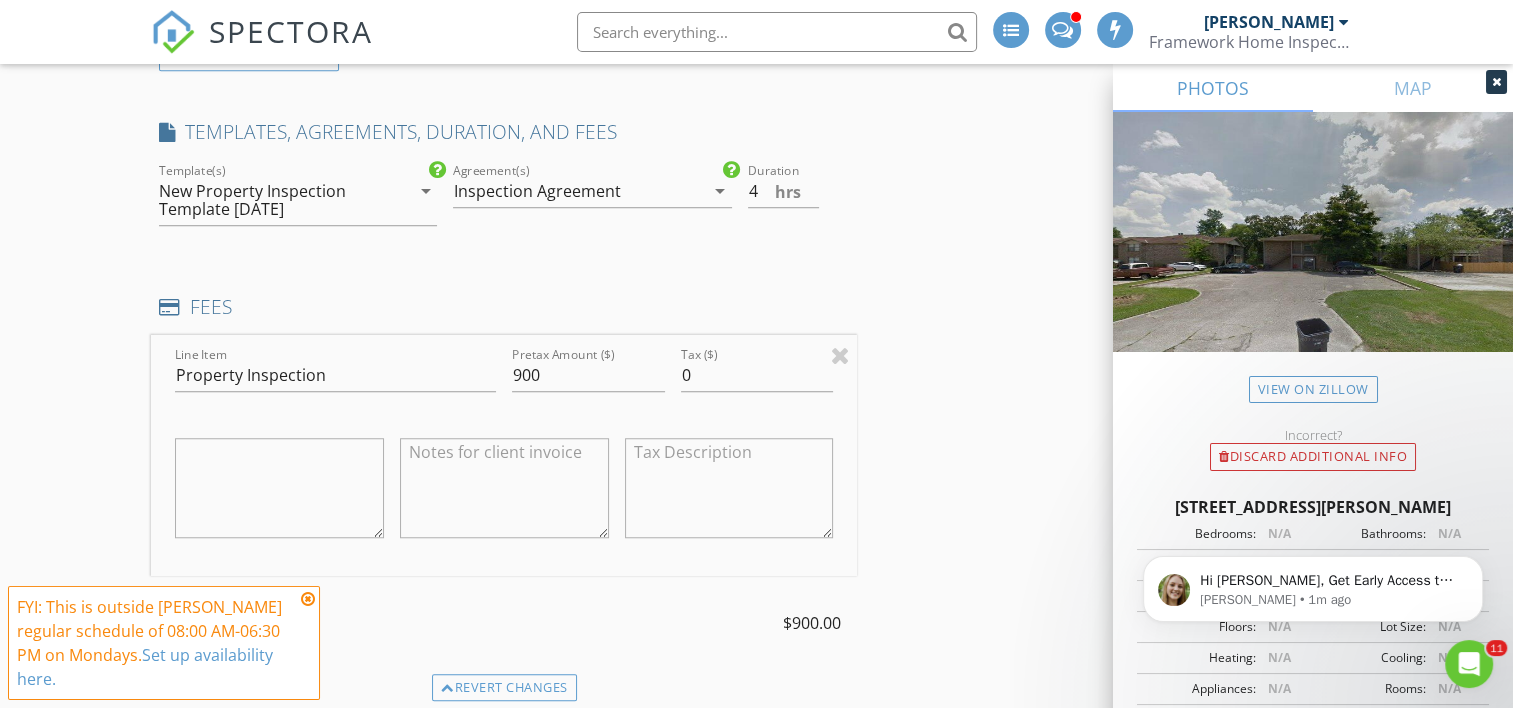 type 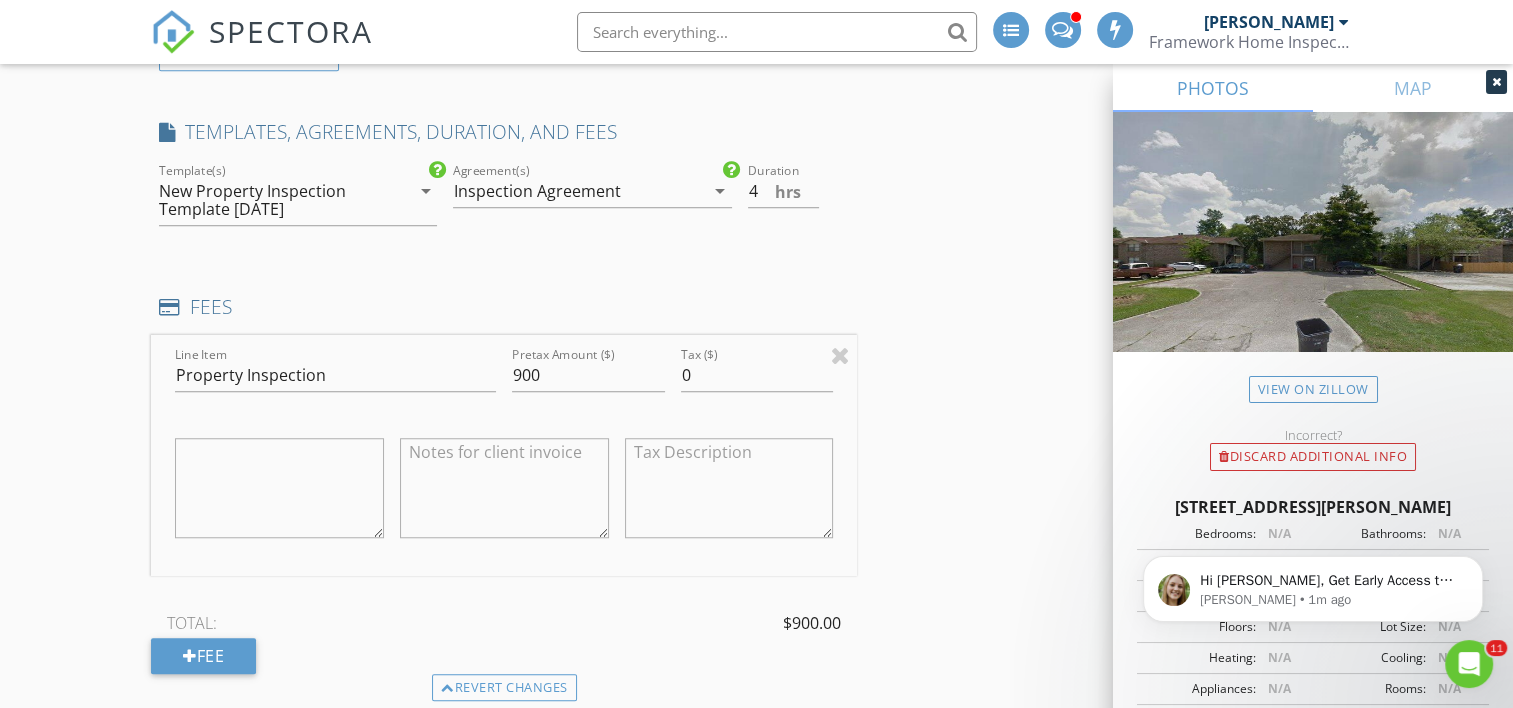 click on "New Inspection
INSPECTOR(S)
check_box   Ryan McNabb   PRIMARY   Ryan McNabb arrow_drop_down   check_box_outline_blank Ryan McNabb specifically requested
Date/Time
07/21/2025 3:30 PM
Location
Address Search       Address 843 Hammond Manor Dr   Unit   City Baton Rouge   State LA   Zip 70816   County East Baton Rouge Parish     Square Feet 3800   Year Built 1983   Foundation Slab arrow_drop_down     Ryan McNabb     11.8 miles     (23 minutes)
client
check_box Enable Client CC email for this inspection   Client Search     check_box_outline_blank Client is a Company/Organization     First Name Shane   Last Name Thompson   Email silverthompson@gmail.com   CC Email   Phone 225-485-1813         Tags         Notes   Private Notes
ADD ADDITIONAL client
SERVICES
check_box" at bounding box center (756, 678) 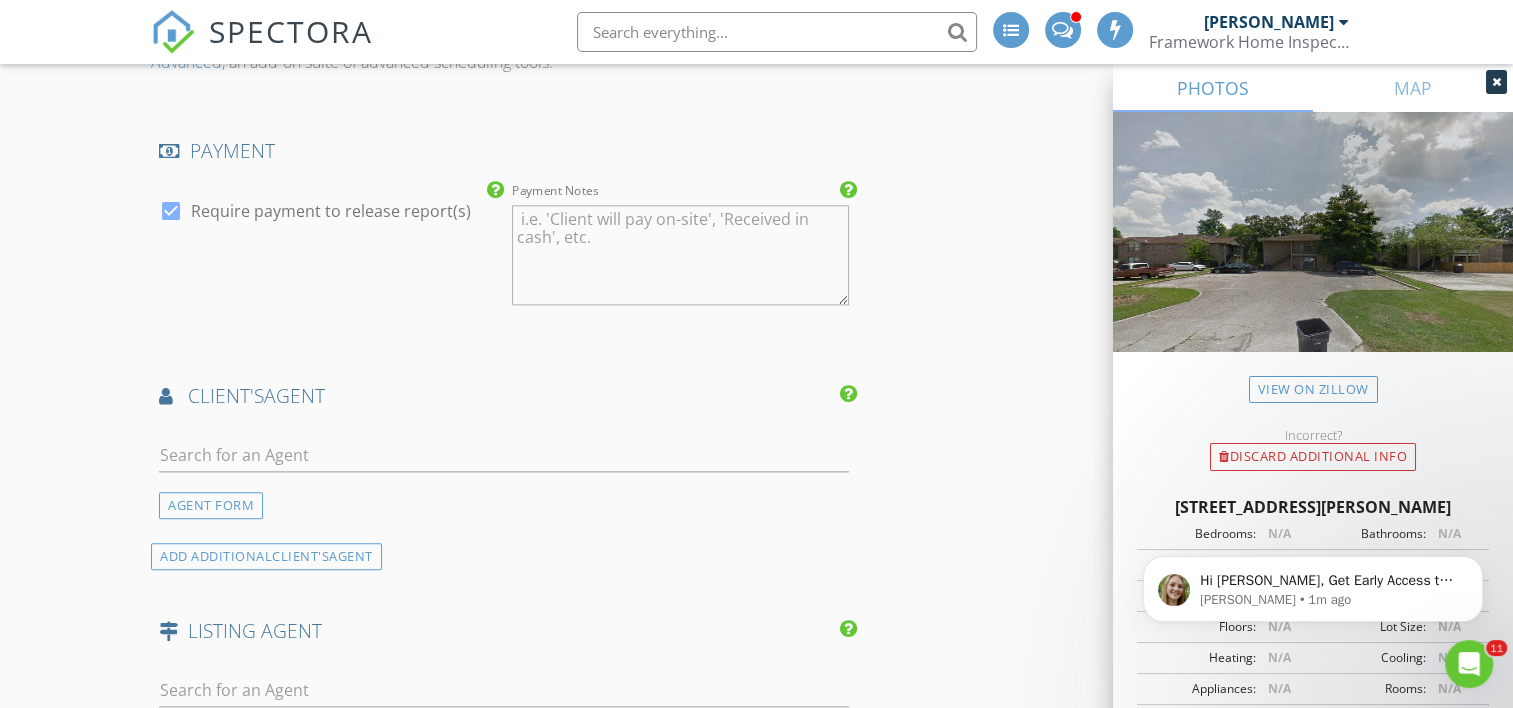 scroll, scrollTop: 2300, scrollLeft: 0, axis: vertical 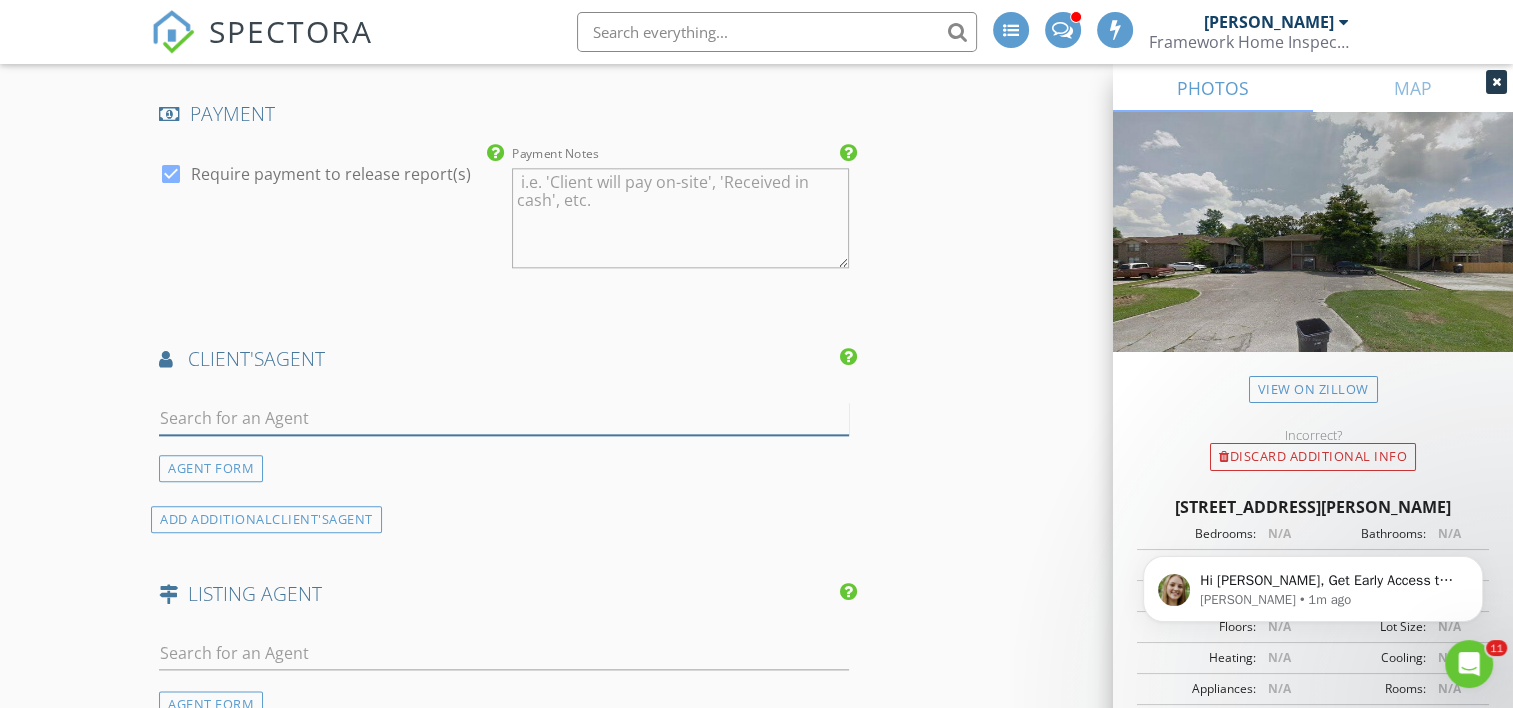 click at bounding box center [504, 418] 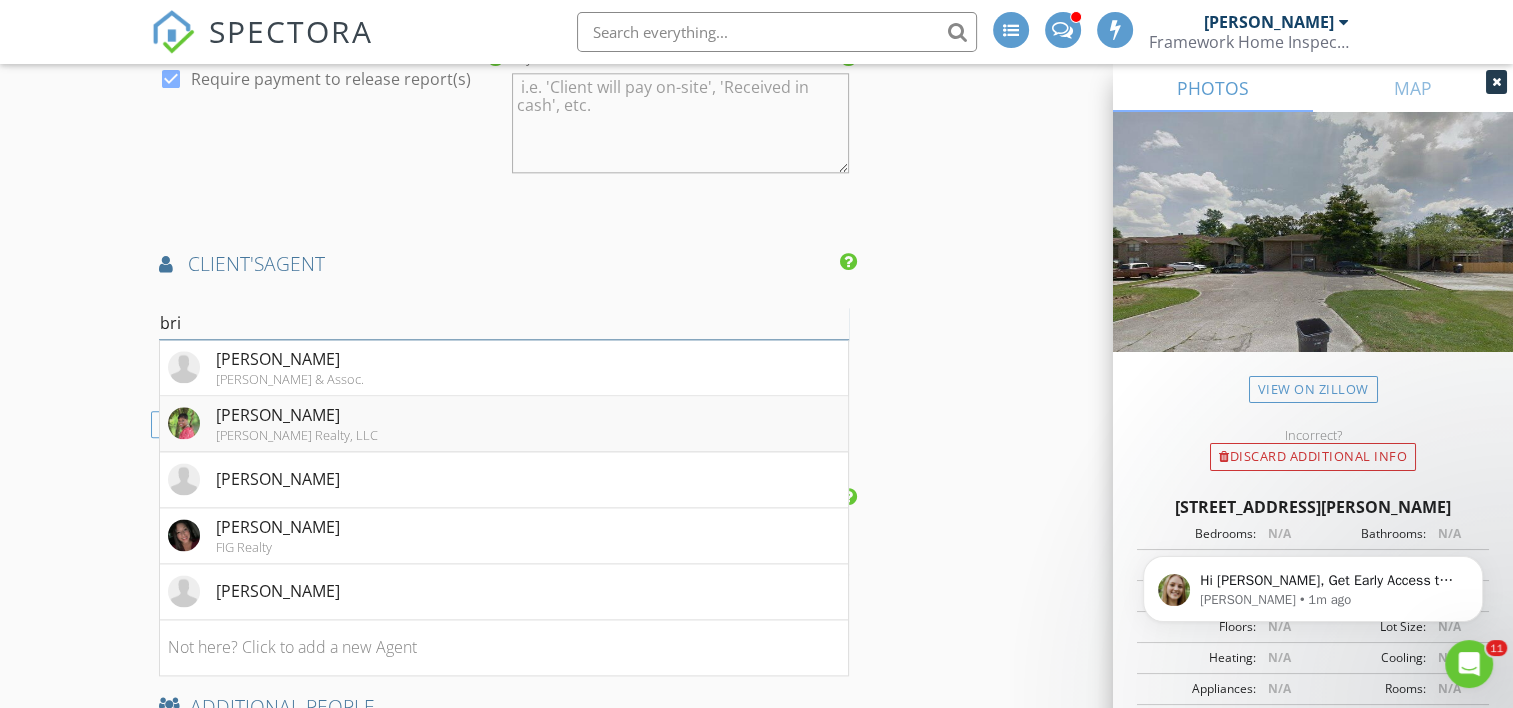 scroll, scrollTop: 2400, scrollLeft: 0, axis: vertical 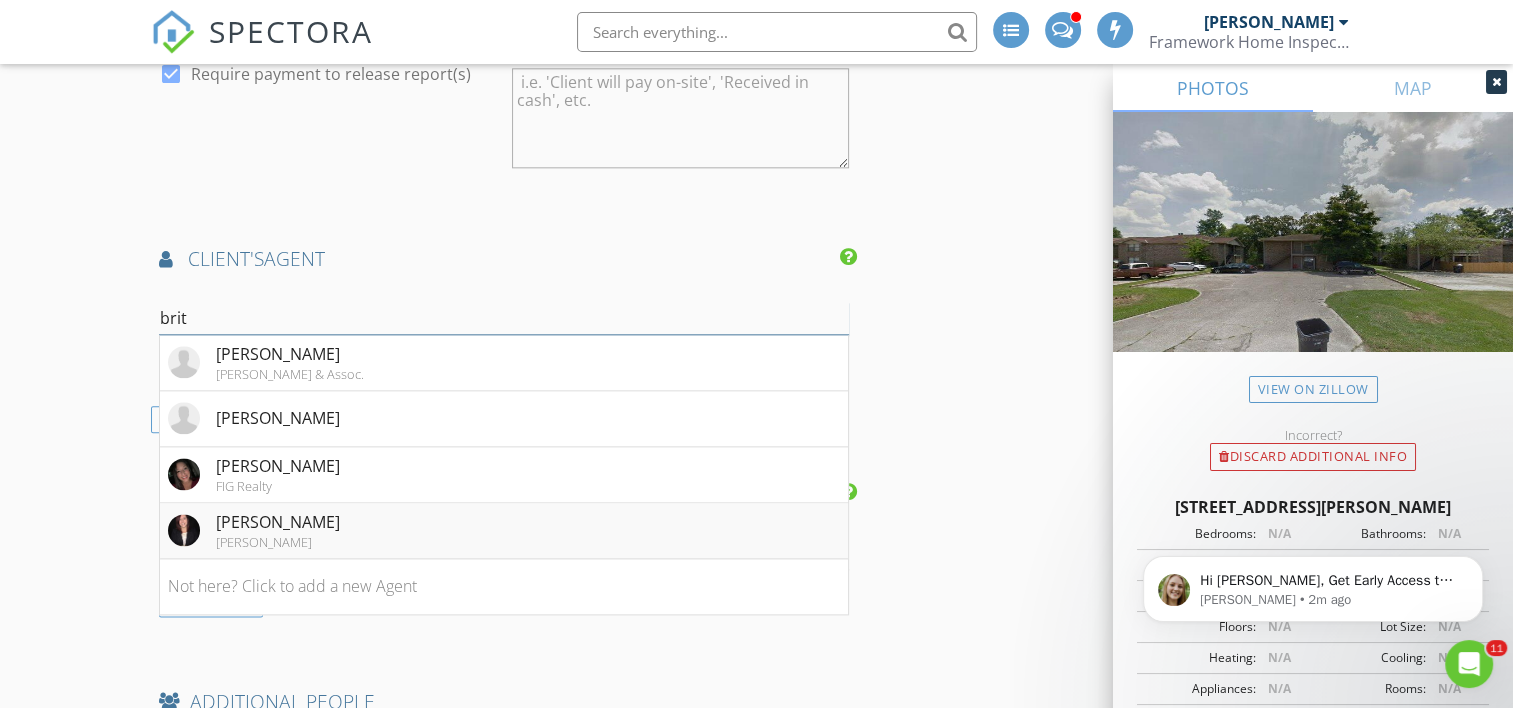 type on "brit" 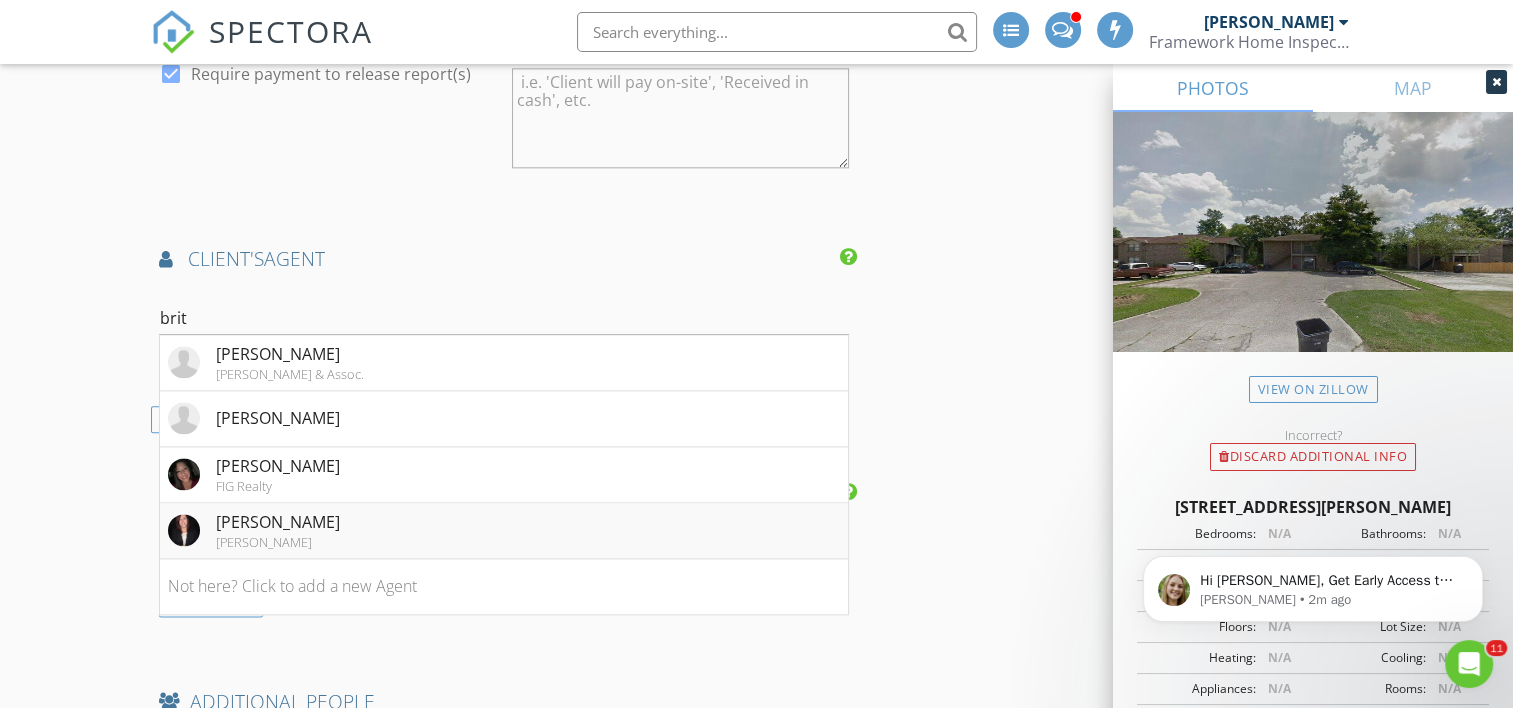 click on "Brittany Gomez" at bounding box center [278, 522] 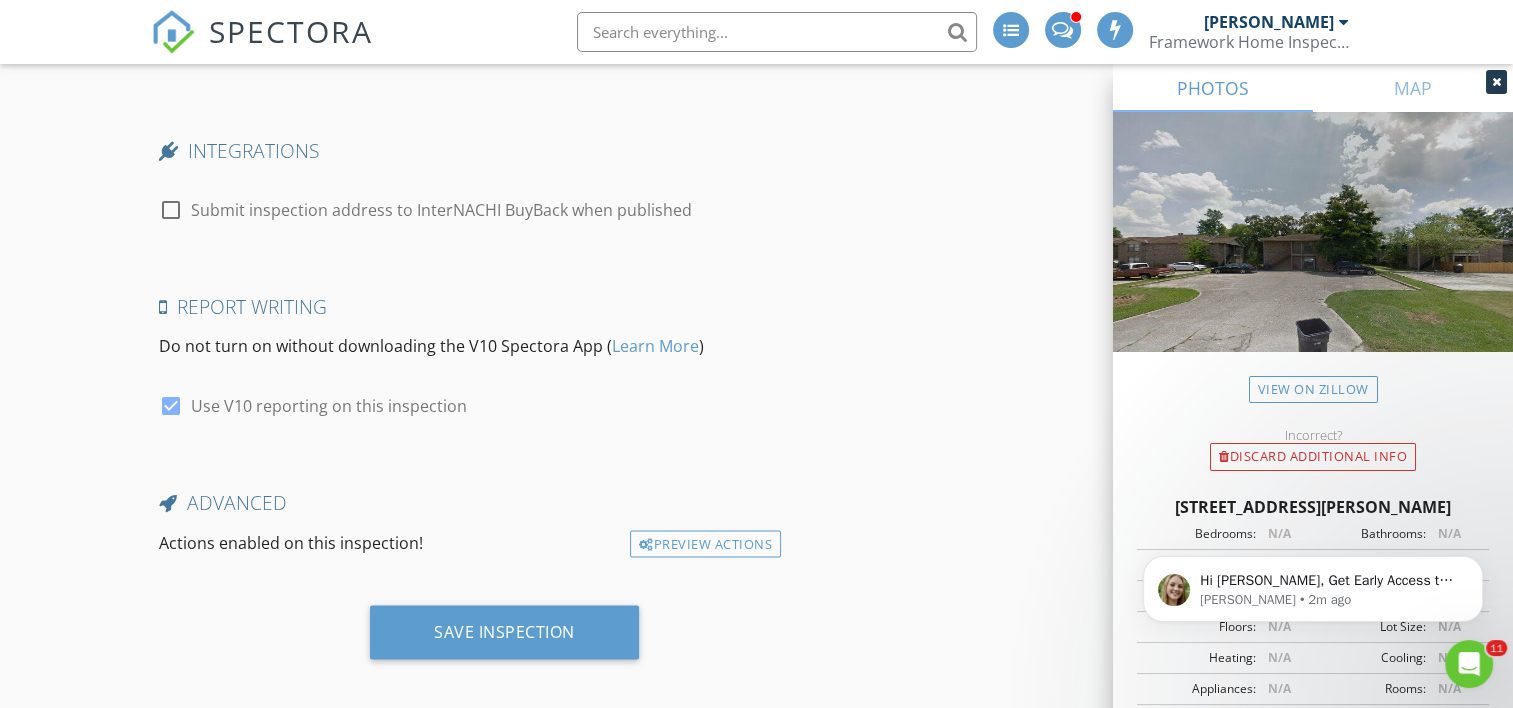 scroll, scrollTop: 3902, scrollLeft: 0, axis: vertical 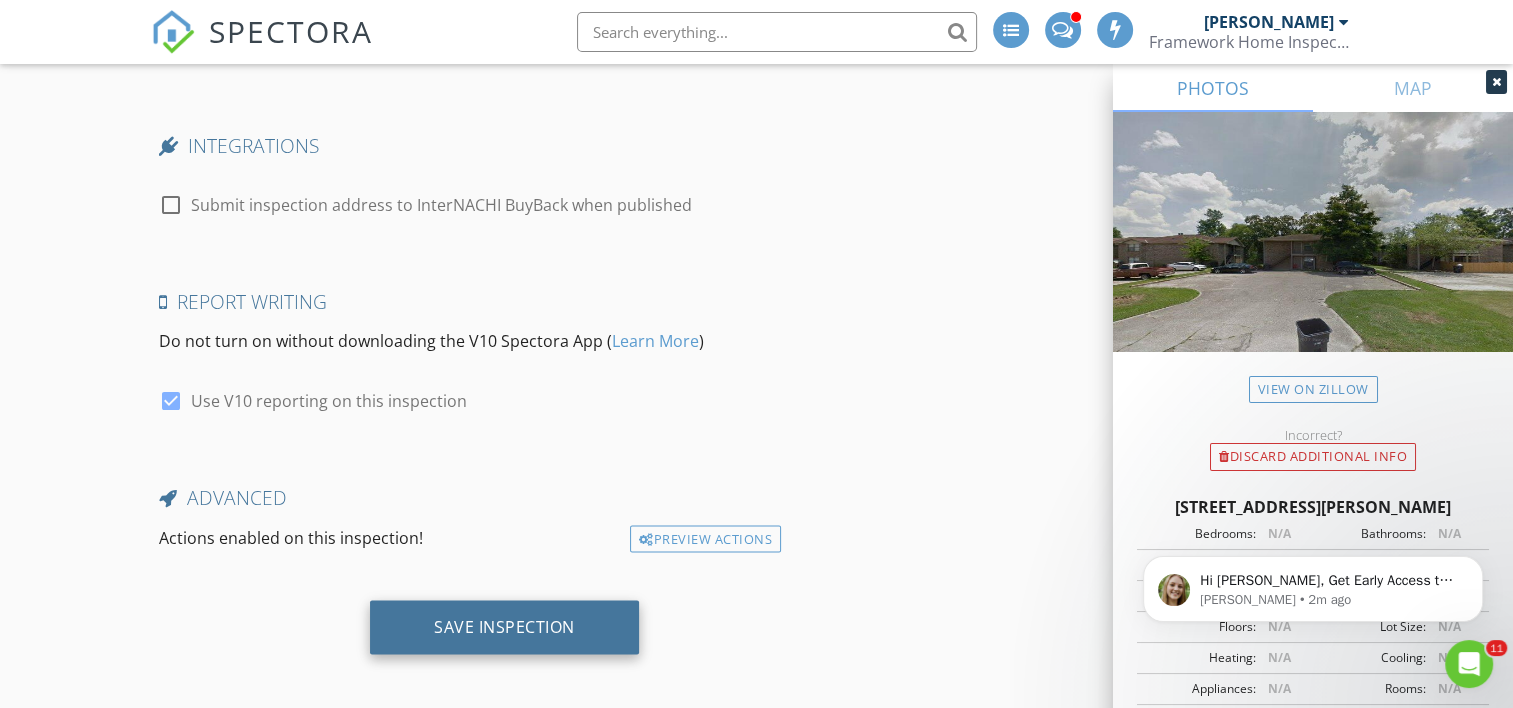 click on "Save Inspection" at bounding box center (504, 627) 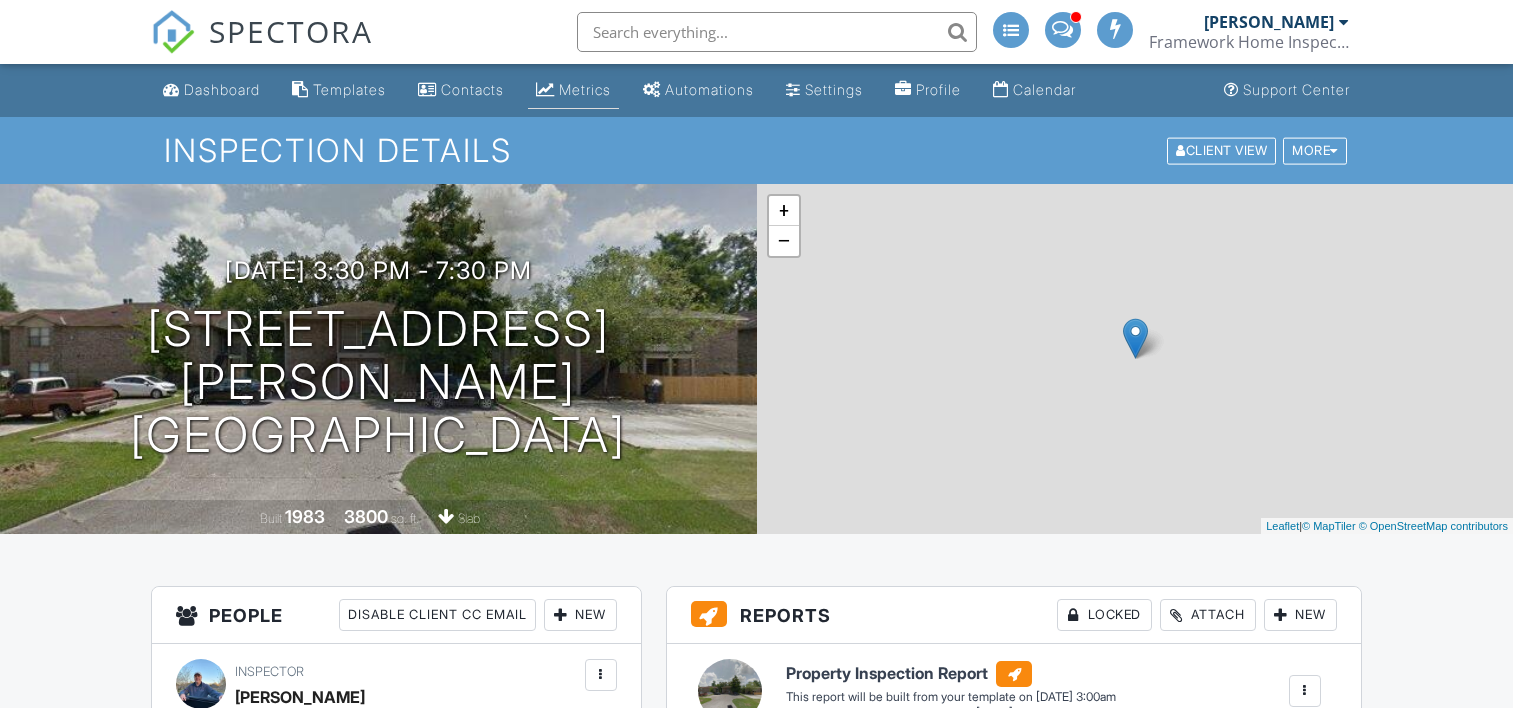 scroll, scrollTop: 0, scrollLeft: 0, axis: both 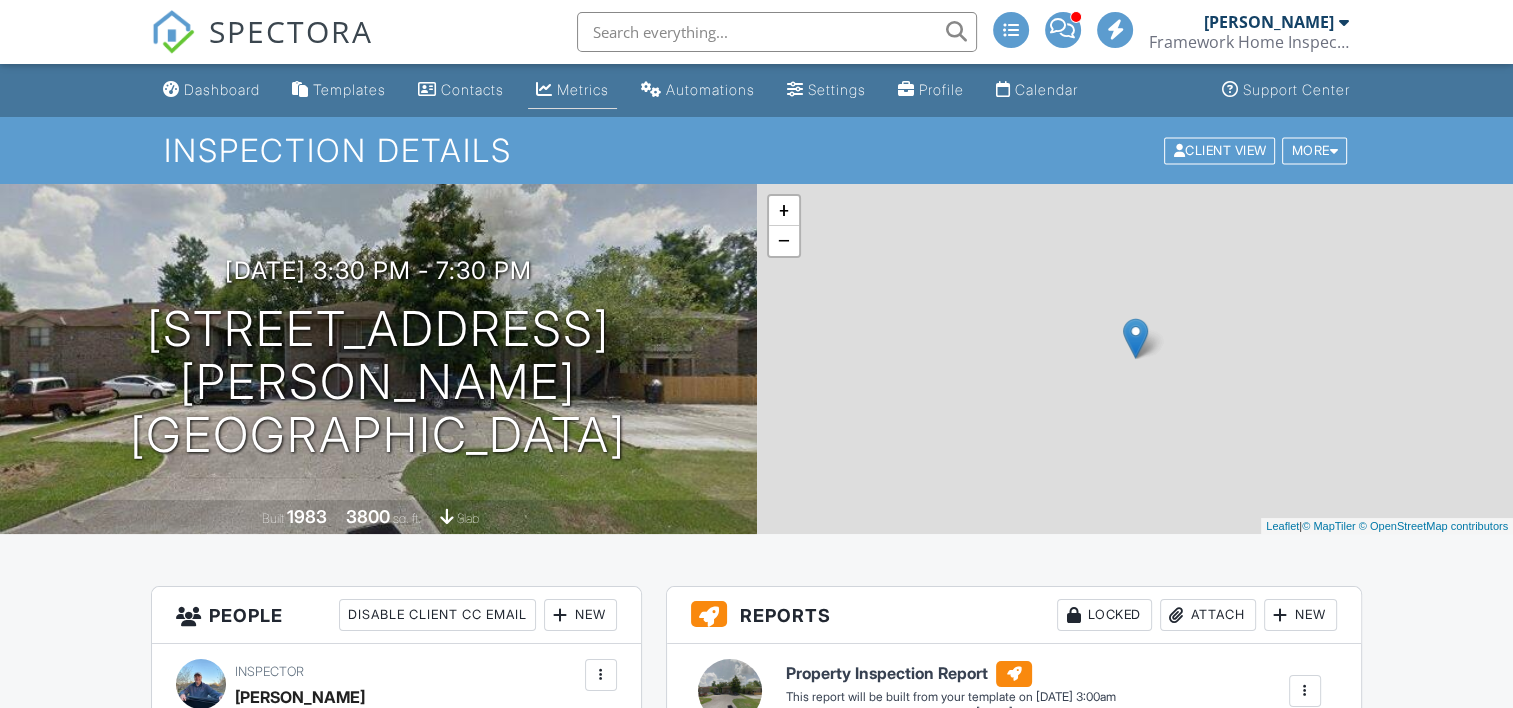 click on "Metrics" at bounding box center (583, 89) 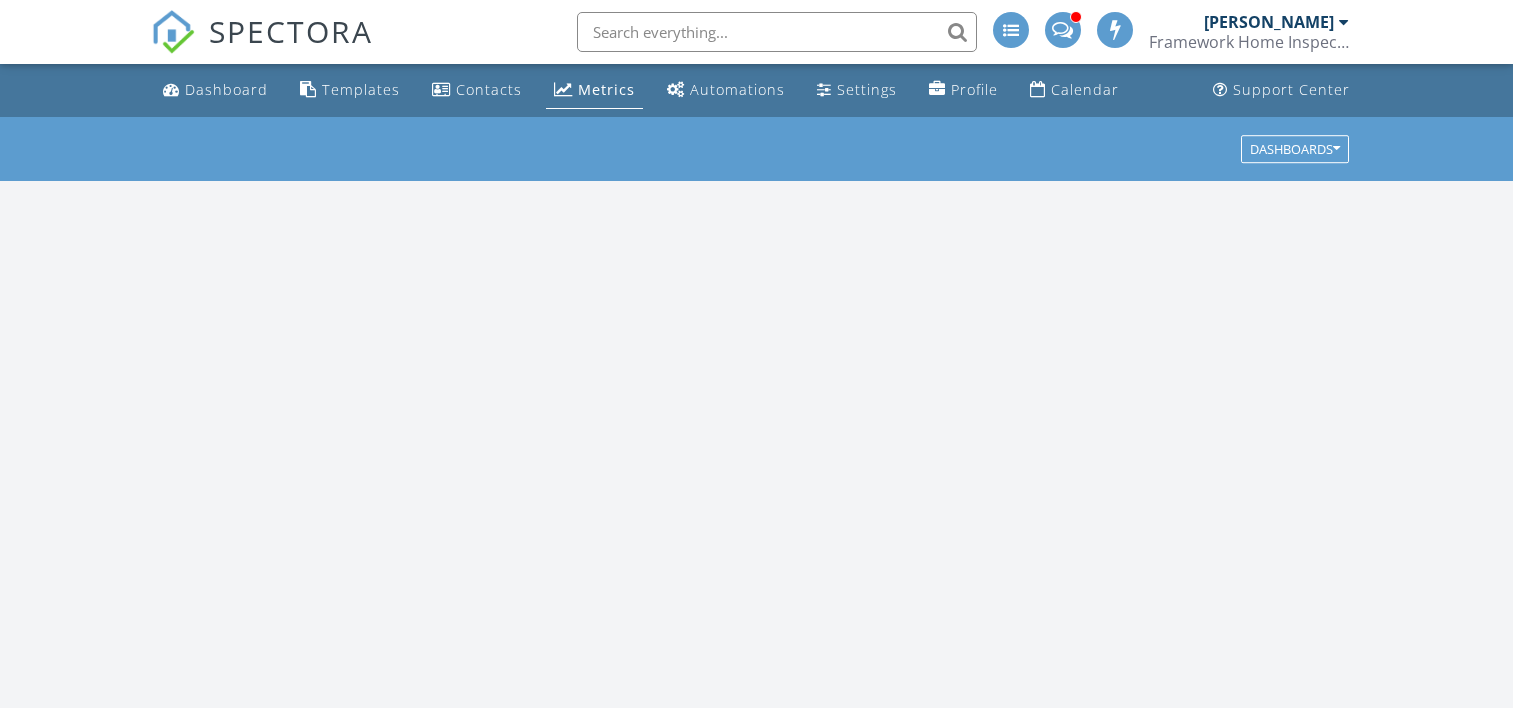 scroll, scrollTop: 0, scrollLeft: 0, axis: both 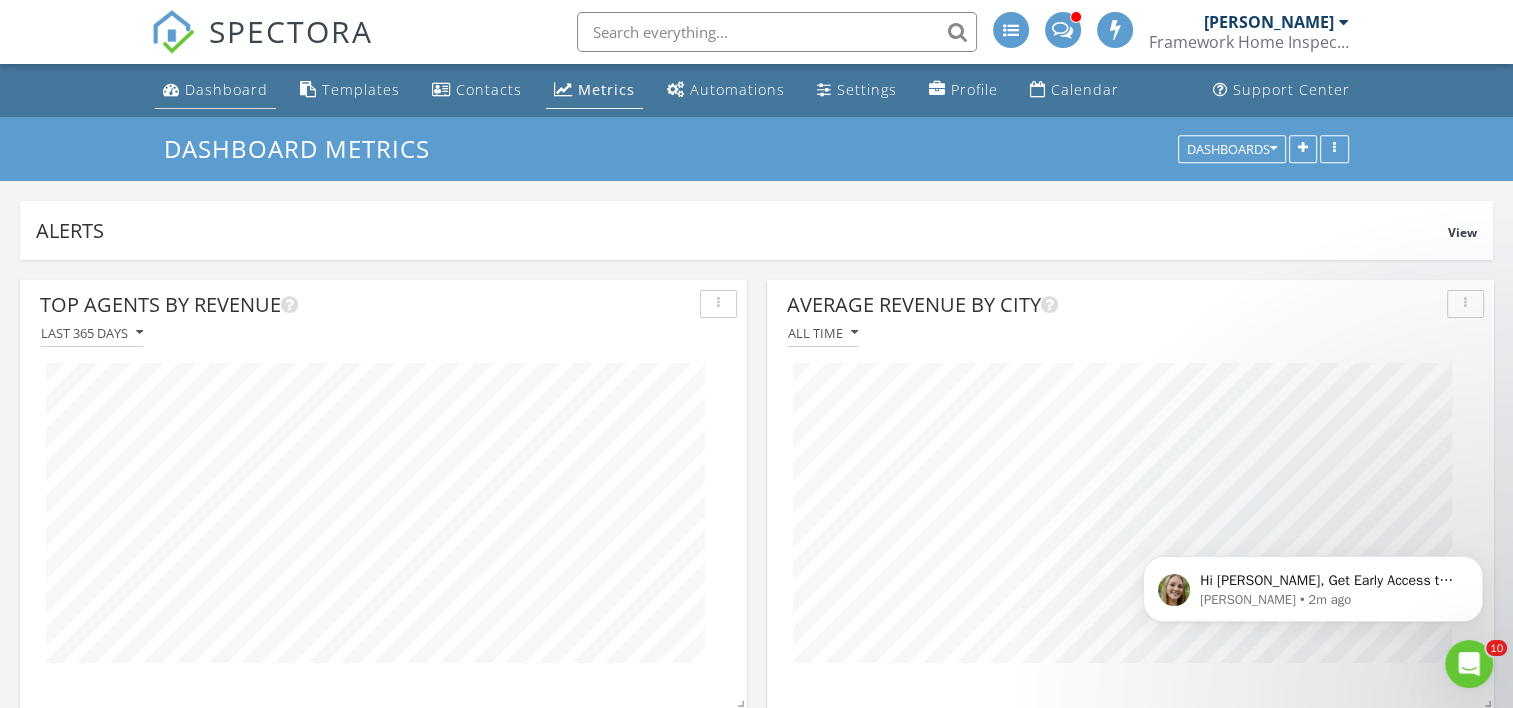 click on "Dashboard" at bounding box center [226, 89] 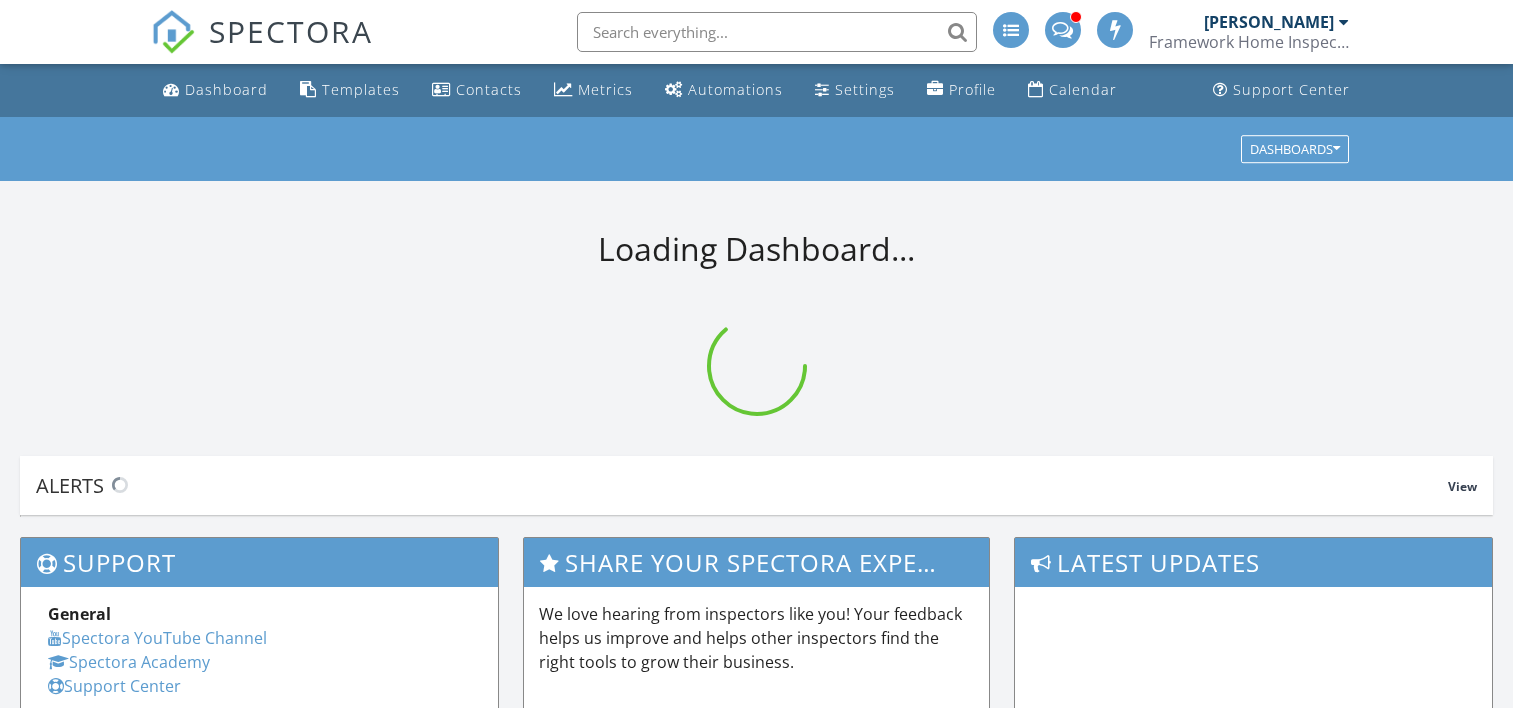 scroll, scrollTop: 0, scrollLeft: 0, axis: both 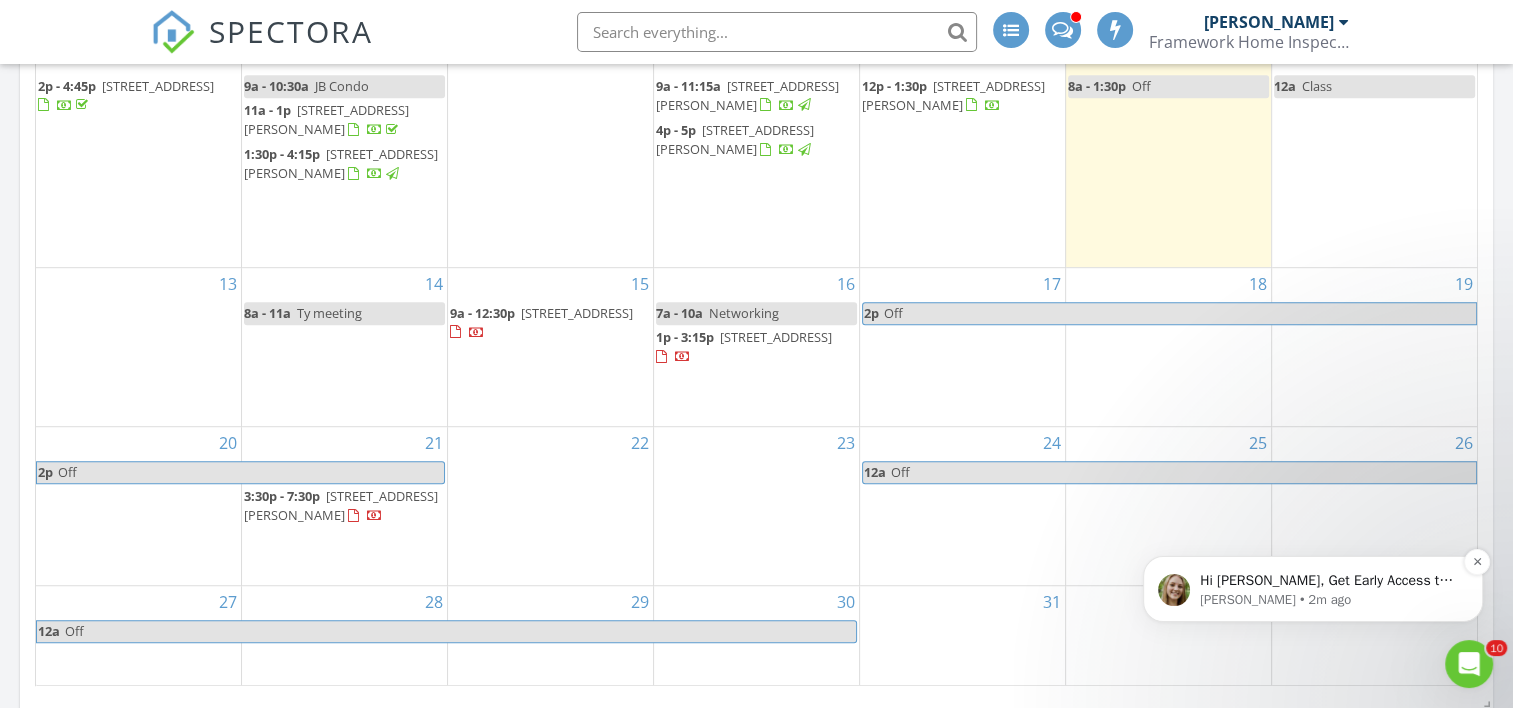 click on "Hi [PERSON_NAME], Get Early Access to New Report Writing Features &amp; Updates Want to be the first to try [PERSON_NAME]’s latest updates? Join our early access group and be the first to use new features before they’re released. Features and updates coming soon that you will get early access to include: Update: The upgraded Rapid Fire Camera, New: Photo preview before adding images to a report, New: The .5 camera lens" at bounding box center (1329, 581) 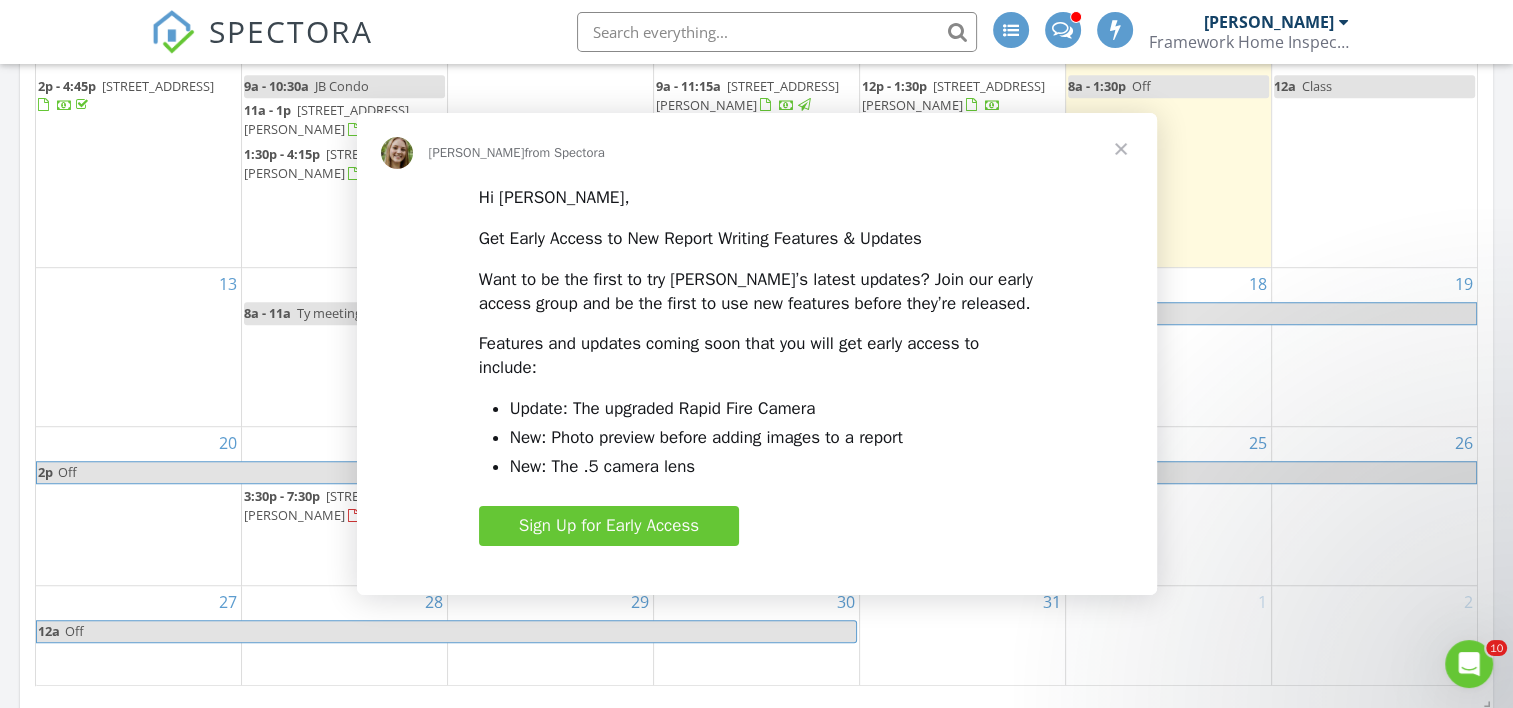 scroll, scrollTop: 0, scrollLeft: 0, axis: both 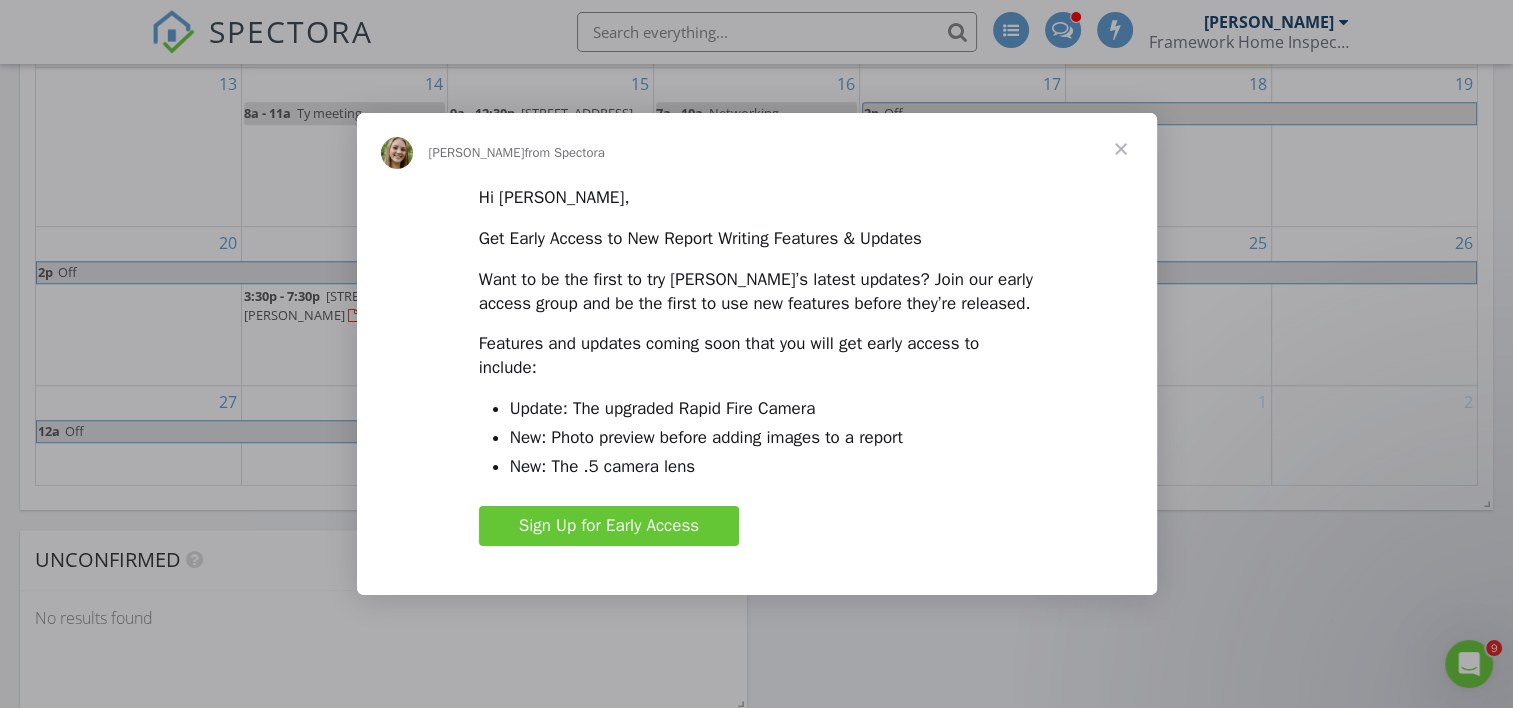 click at bounding box center [1121, 149] 